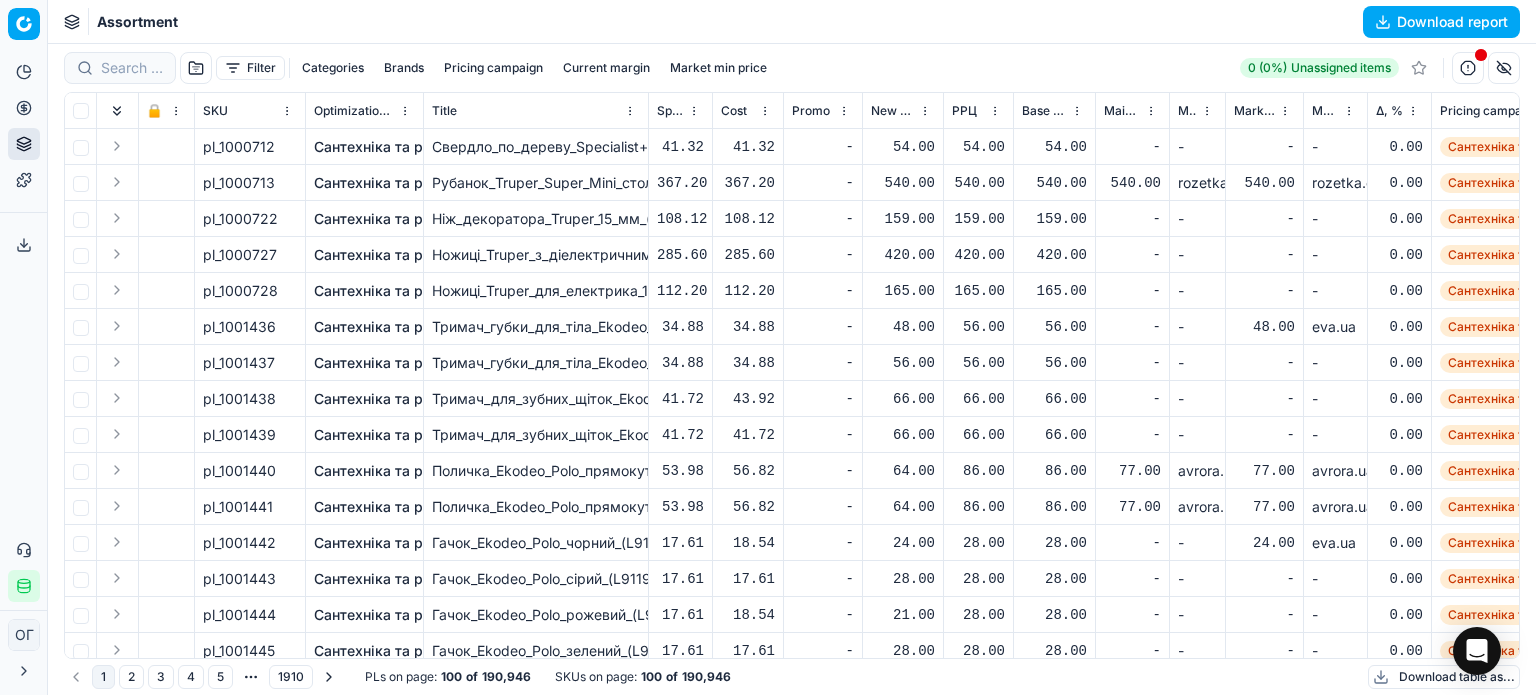 scroll, scrollTop: 0, scrollLeft: 0, axis: both 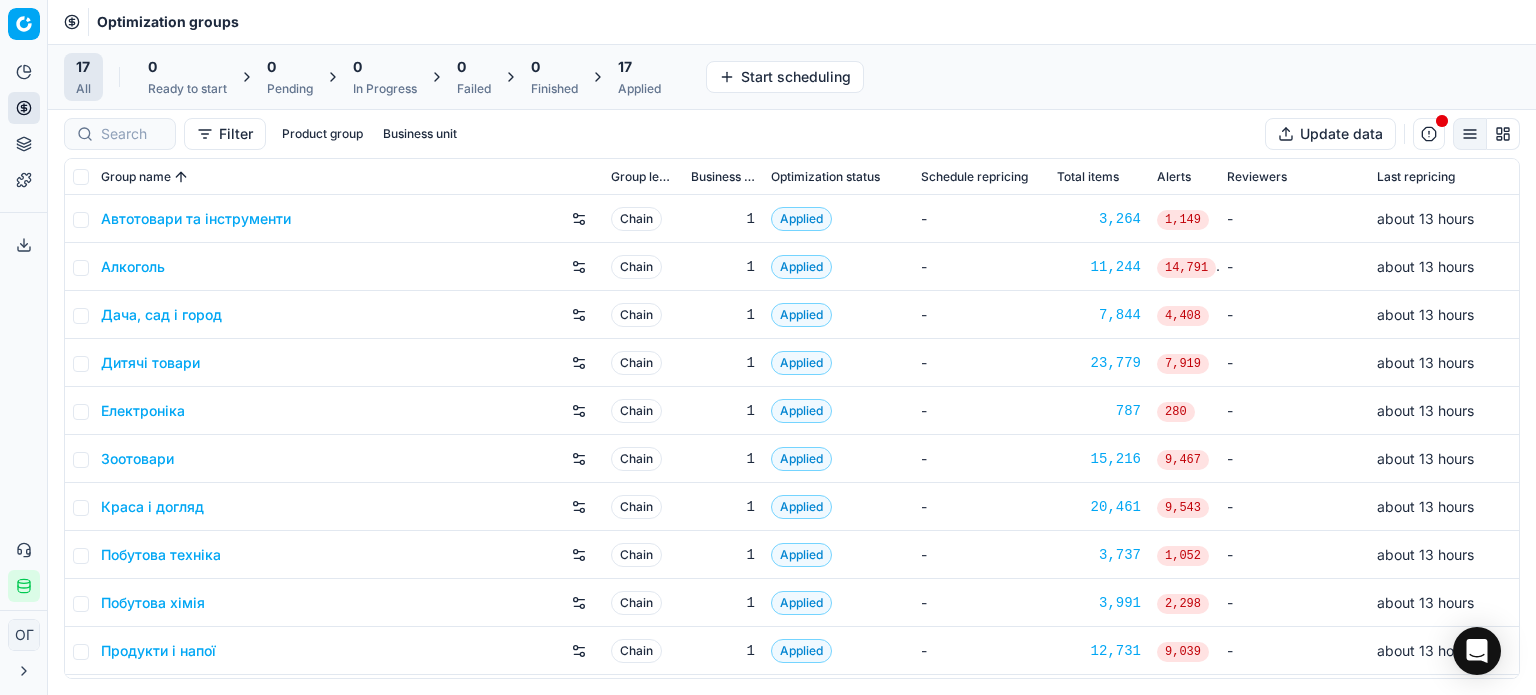 click on "Product portfolio" at bounding box center [24, 144] 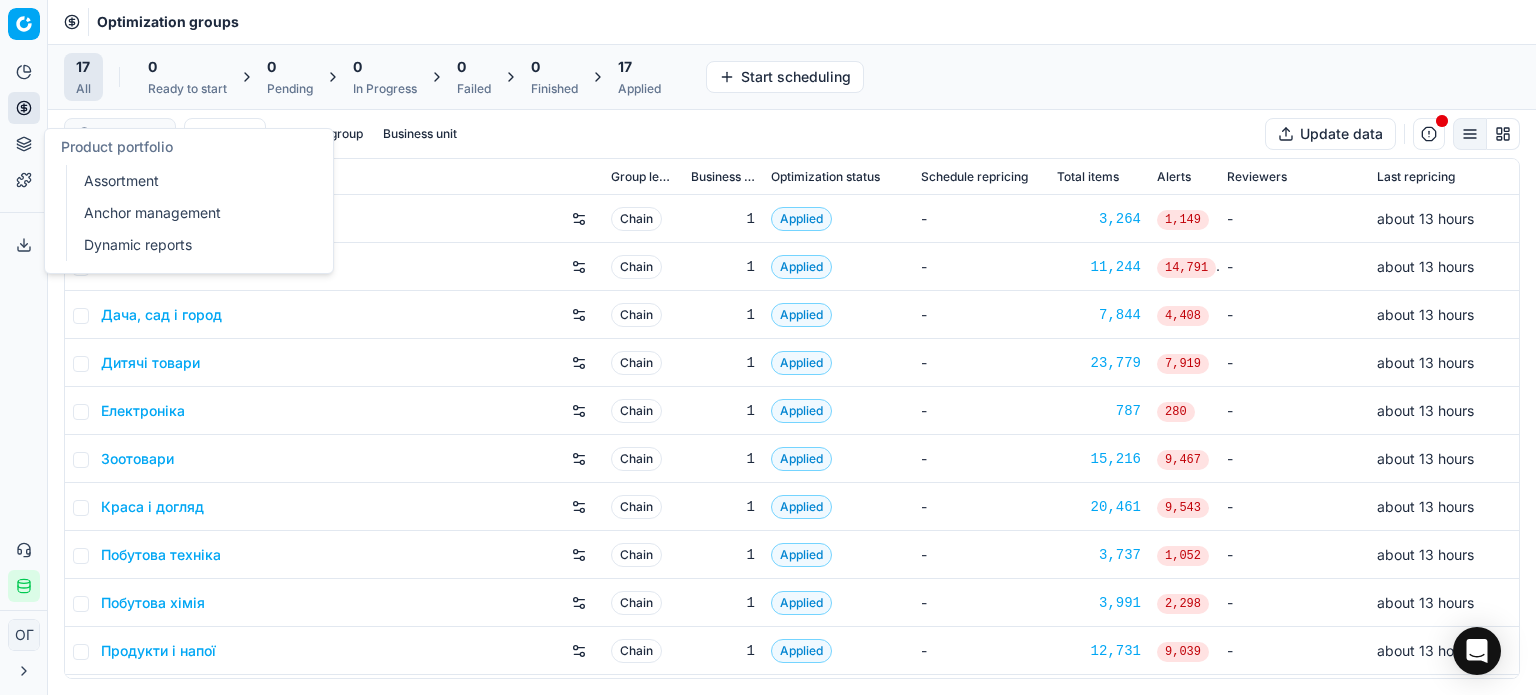 click on "Assortment" at bounding box center (192, 181) 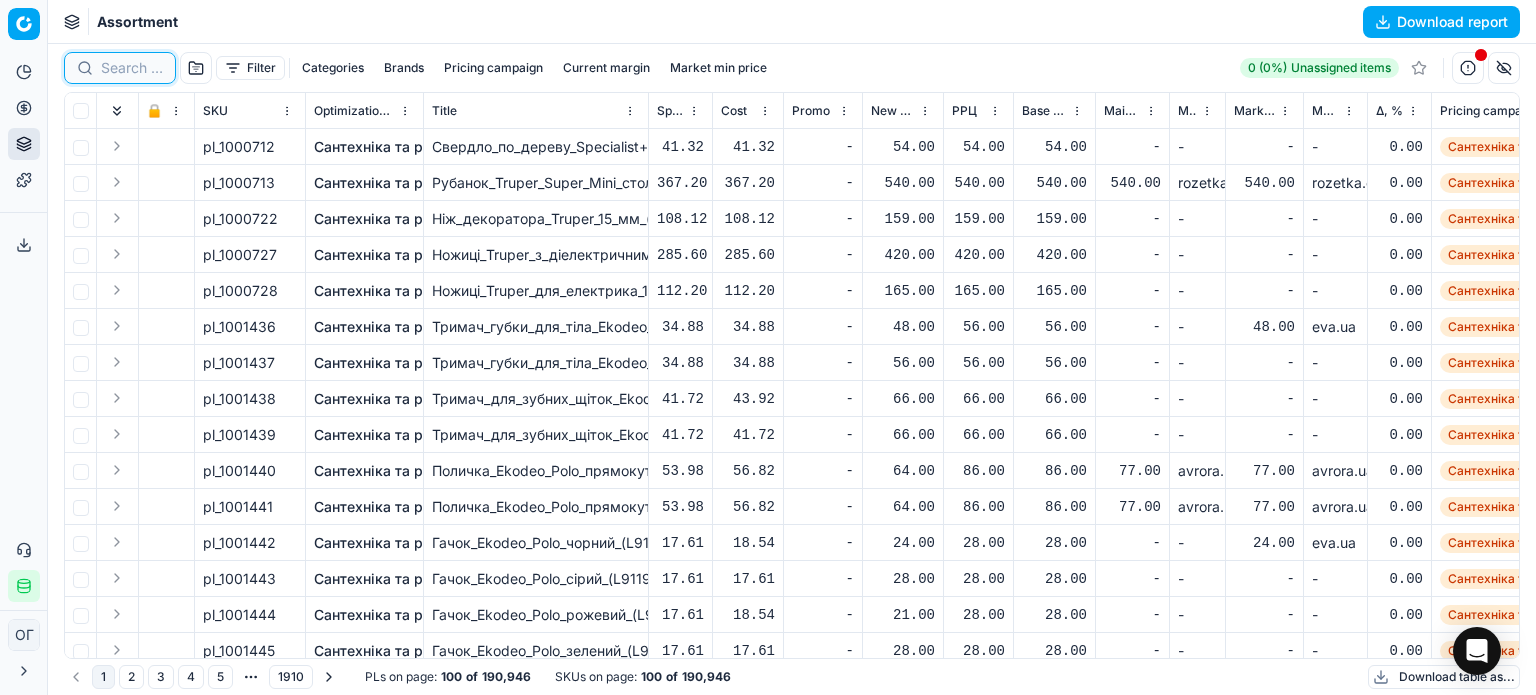 click at bounding box center [132, 68] 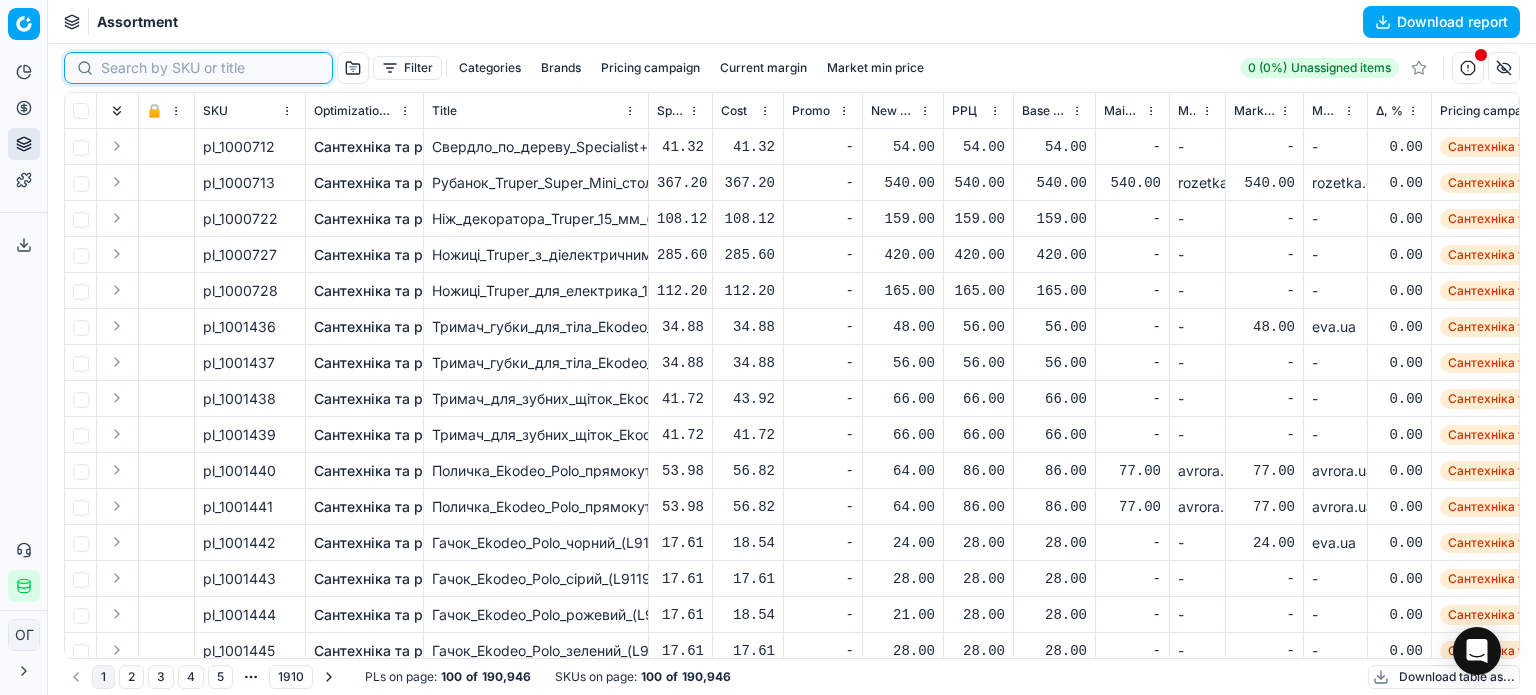 paste on "1397796" 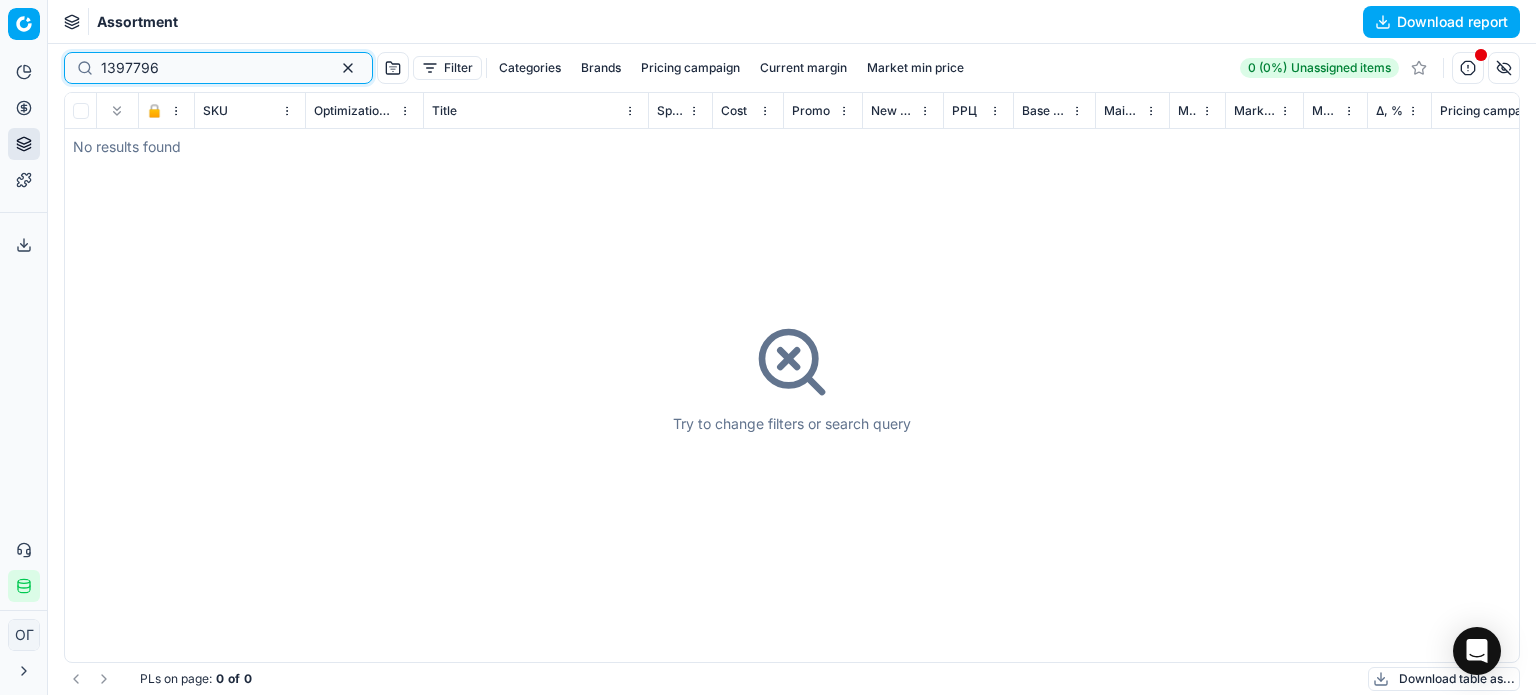 drag, startPoint x: 158, startPoint y: 76, endPoint x: 76, endPoint y: 69, distance: 82.29824 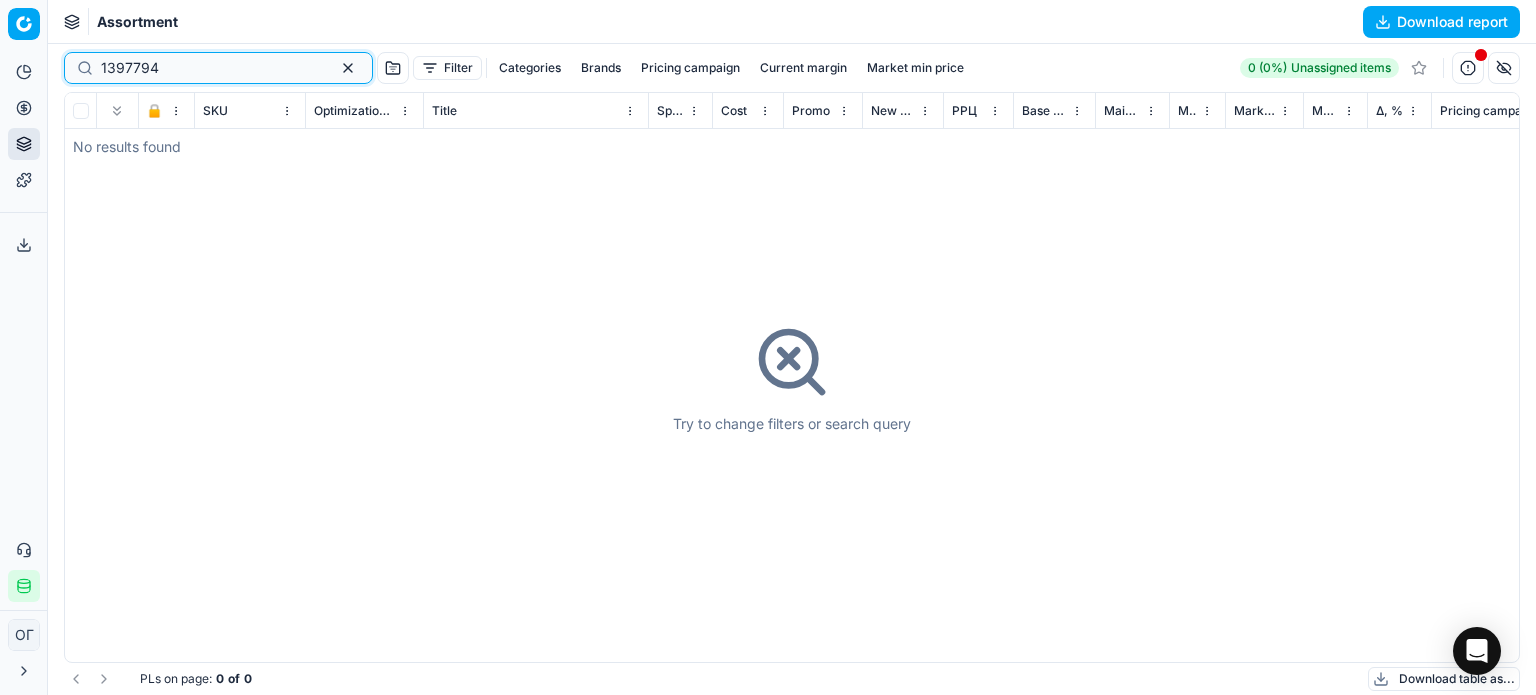 drag, startPoint x: 185, startPoint y: 63, endPoint x: 68, endPoint y: 70, distance: 117.20921 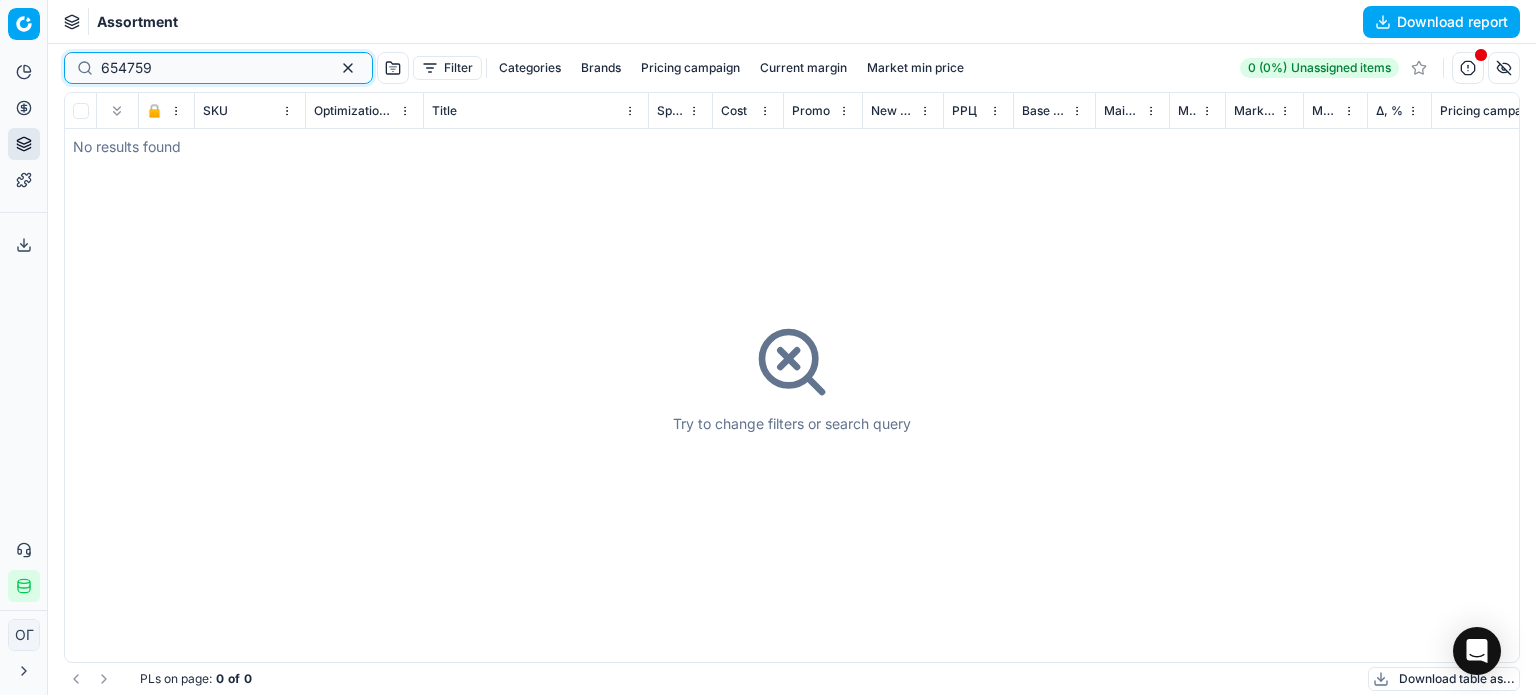 type on "654759" 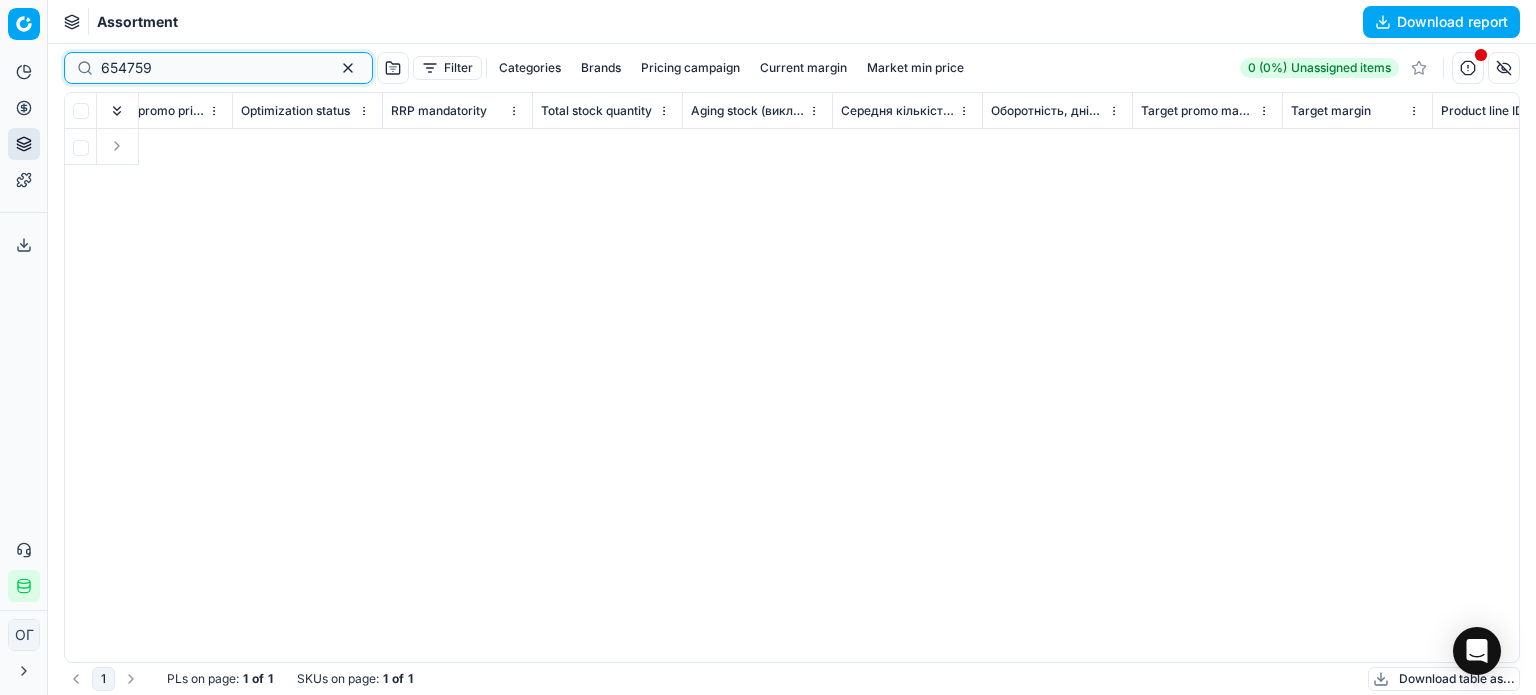 scroll, scrollTop: 0, scrollLeft: 164, axis: horizontal 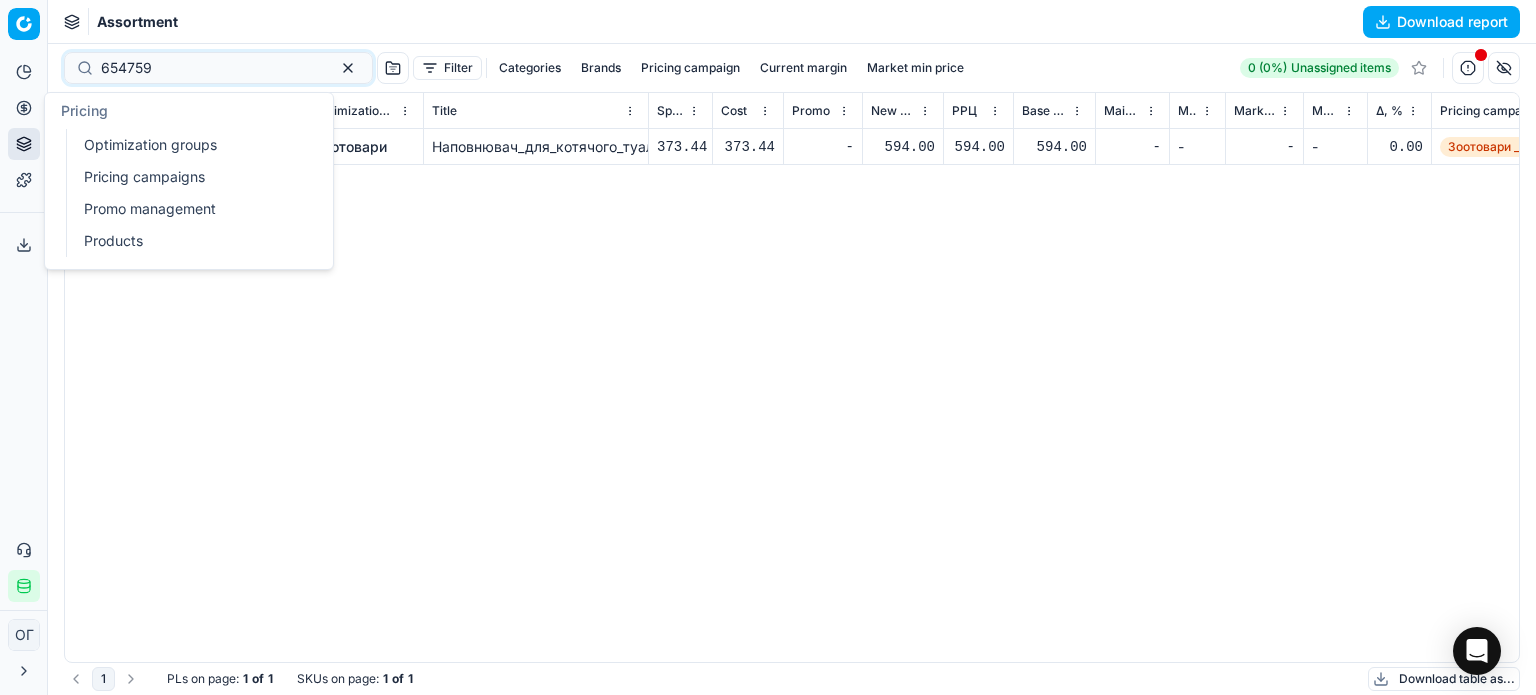 click on "Optimization groups" at bounding box center [192, 145] 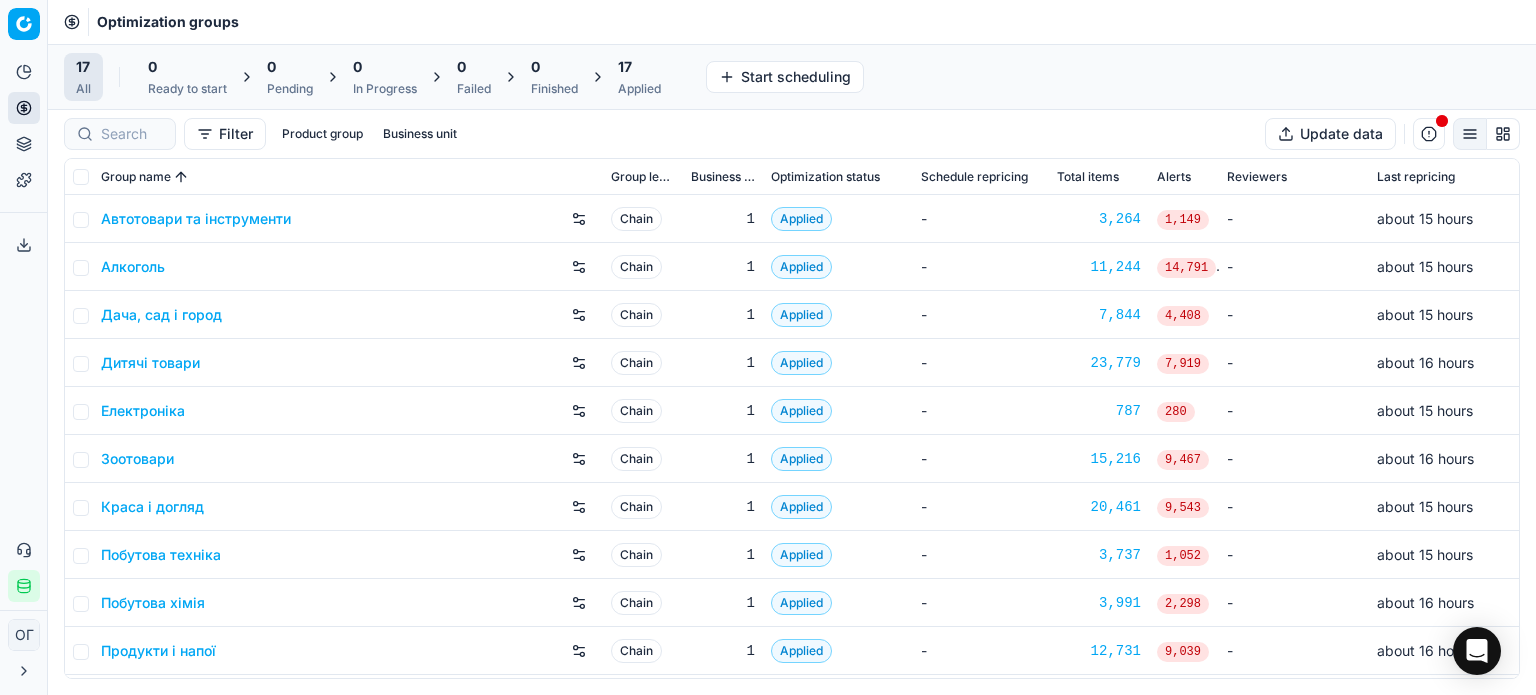click on "17 Applied" at bounding box center (639, 77) 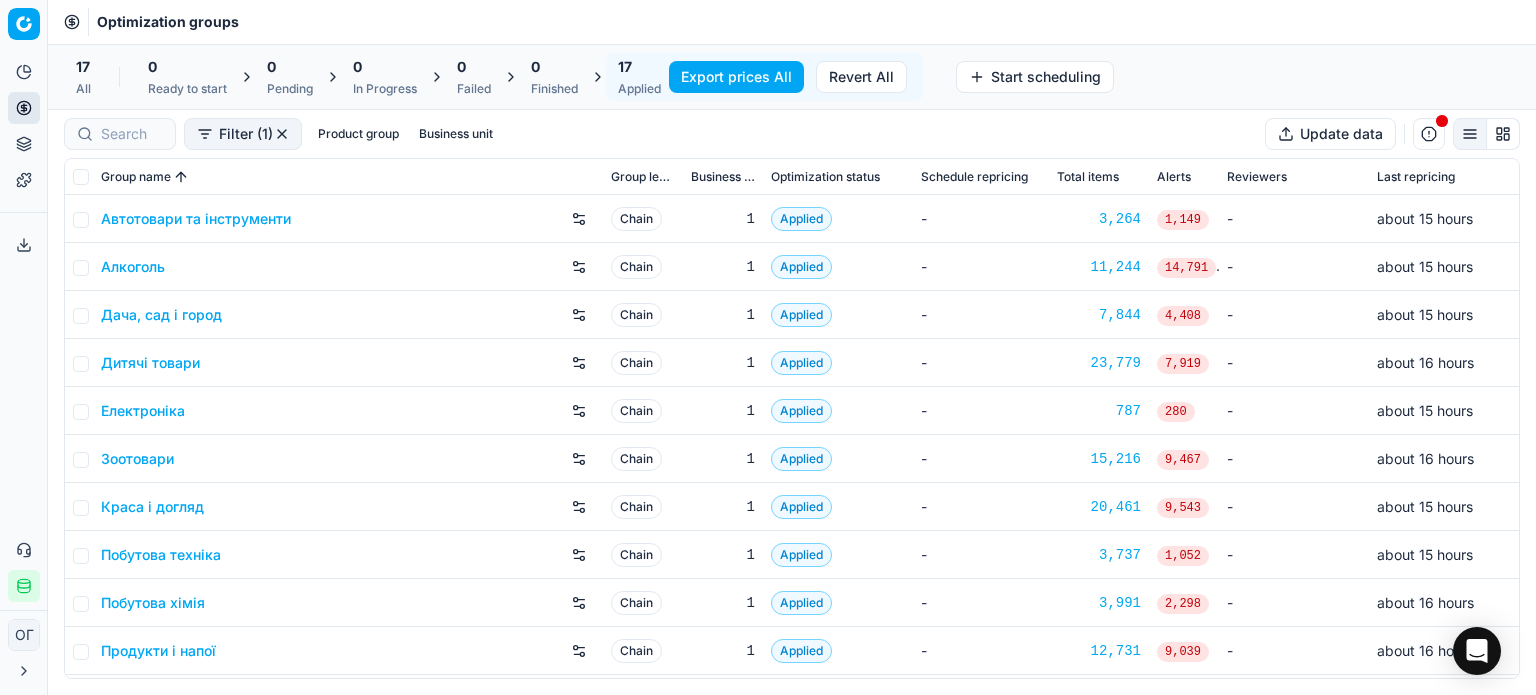 click on "Зоотовари" at bounding box center [137, 459] 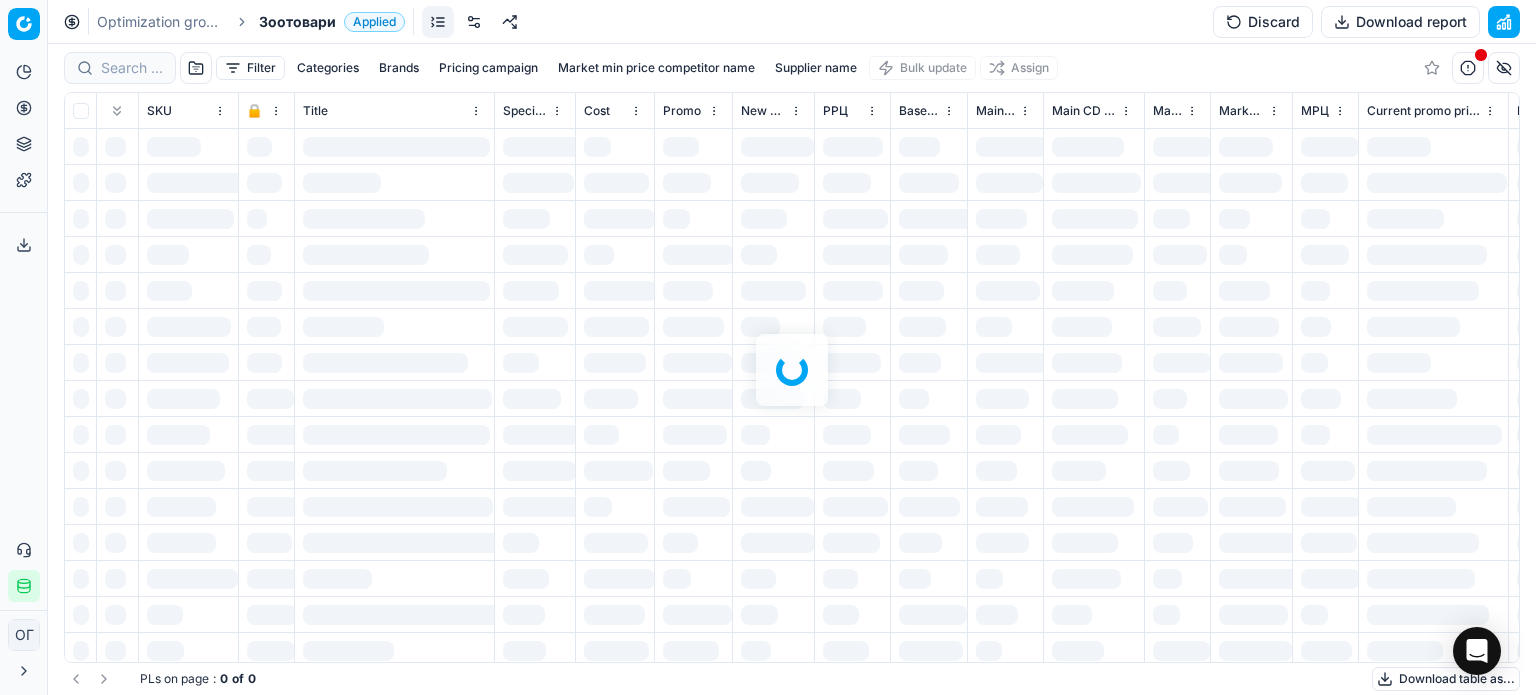 click at bounding box center [474, 22] 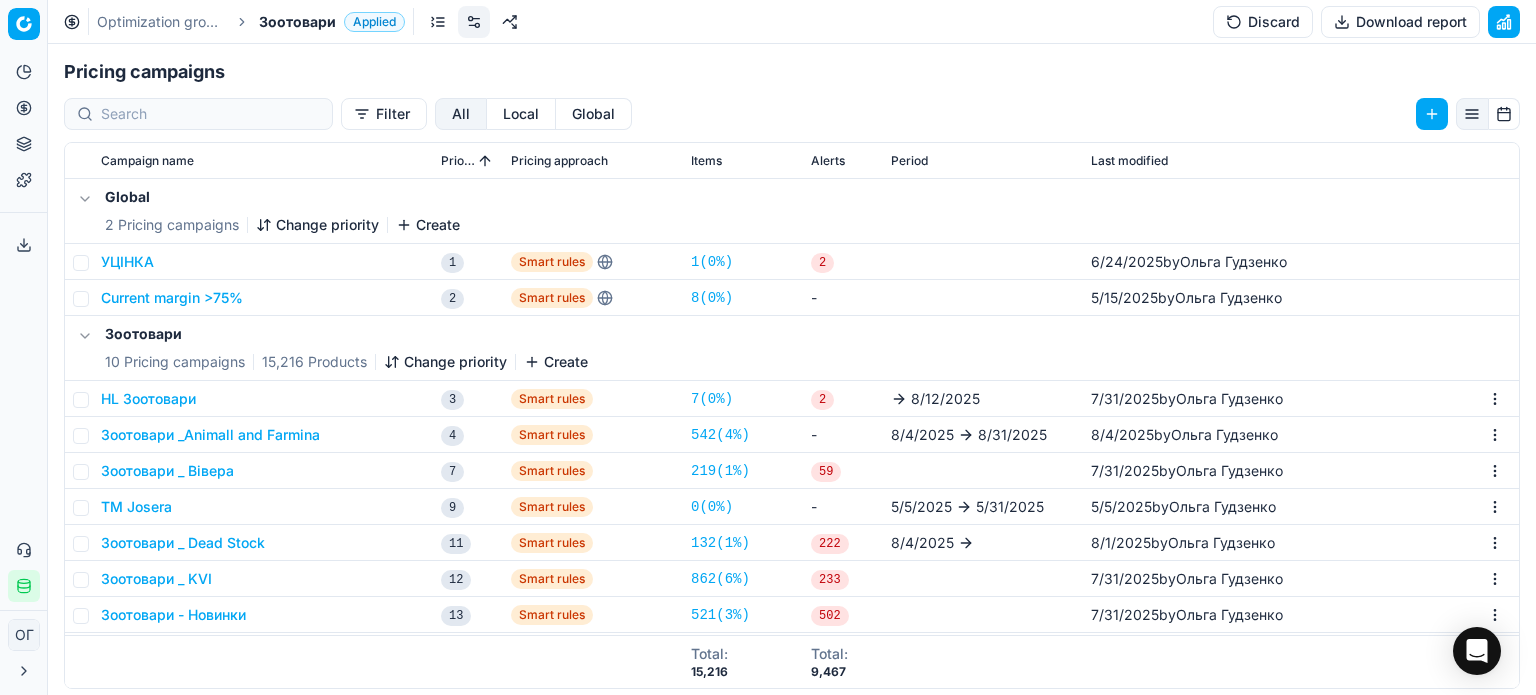 scroll, scrollTop: 361, scrollLeft: 0, axis: vertical 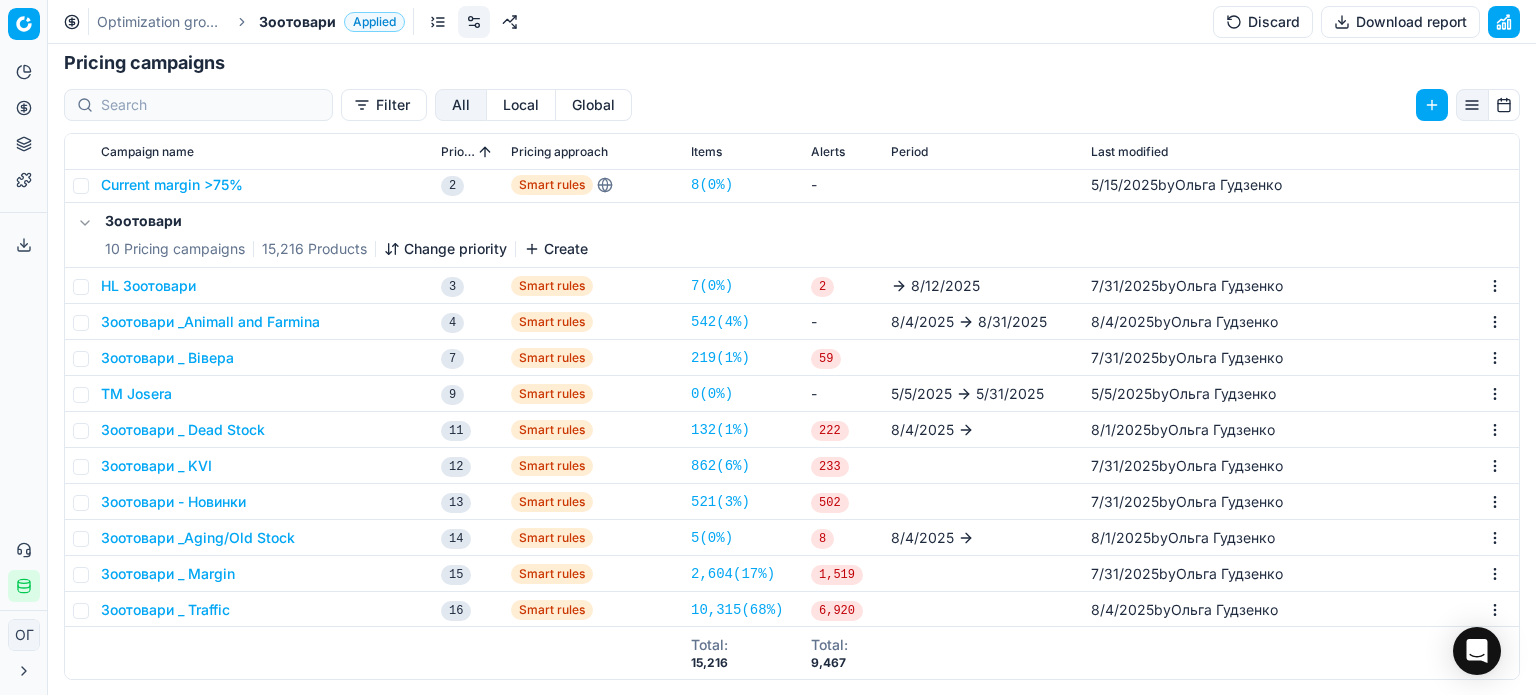 click on "Зоотовари _ KVI" at bounding box center (156, 466) 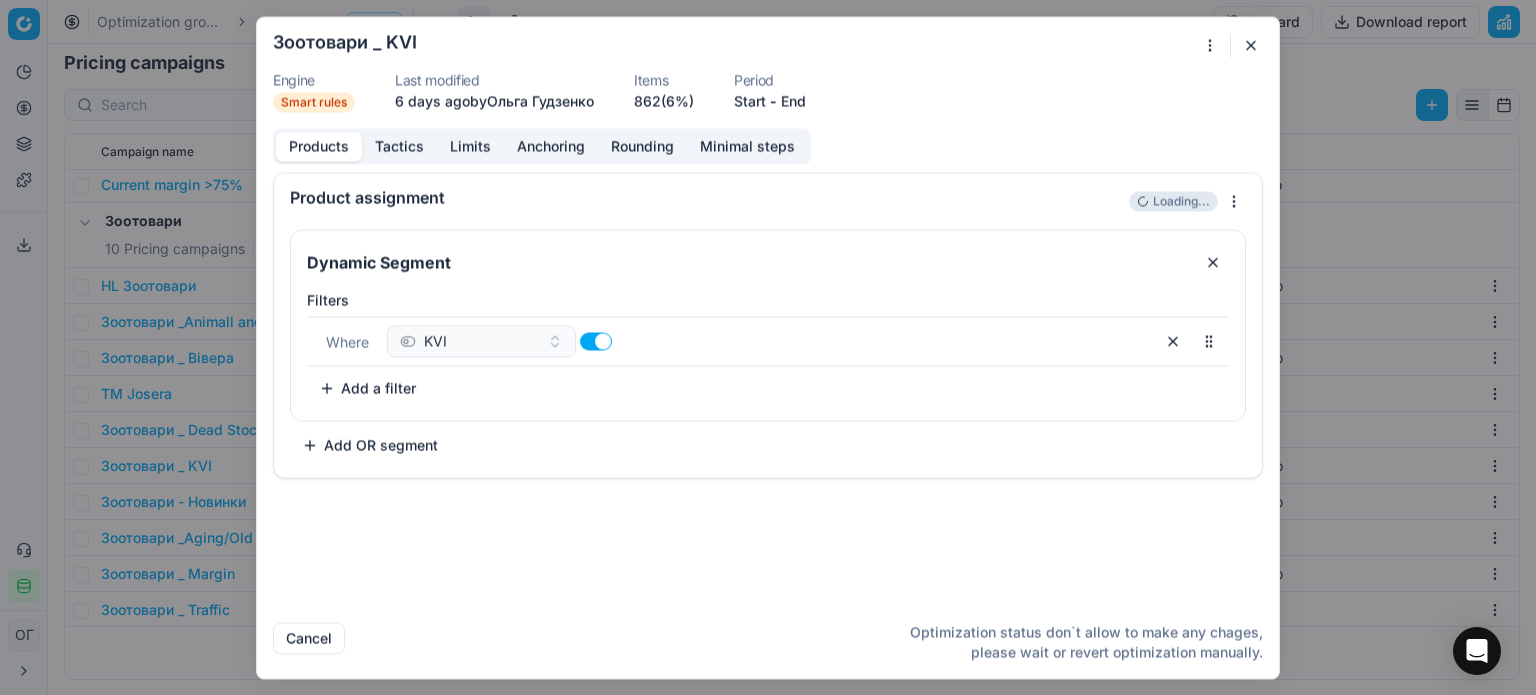 click on "Tactics" at bounding box center [399, 146] 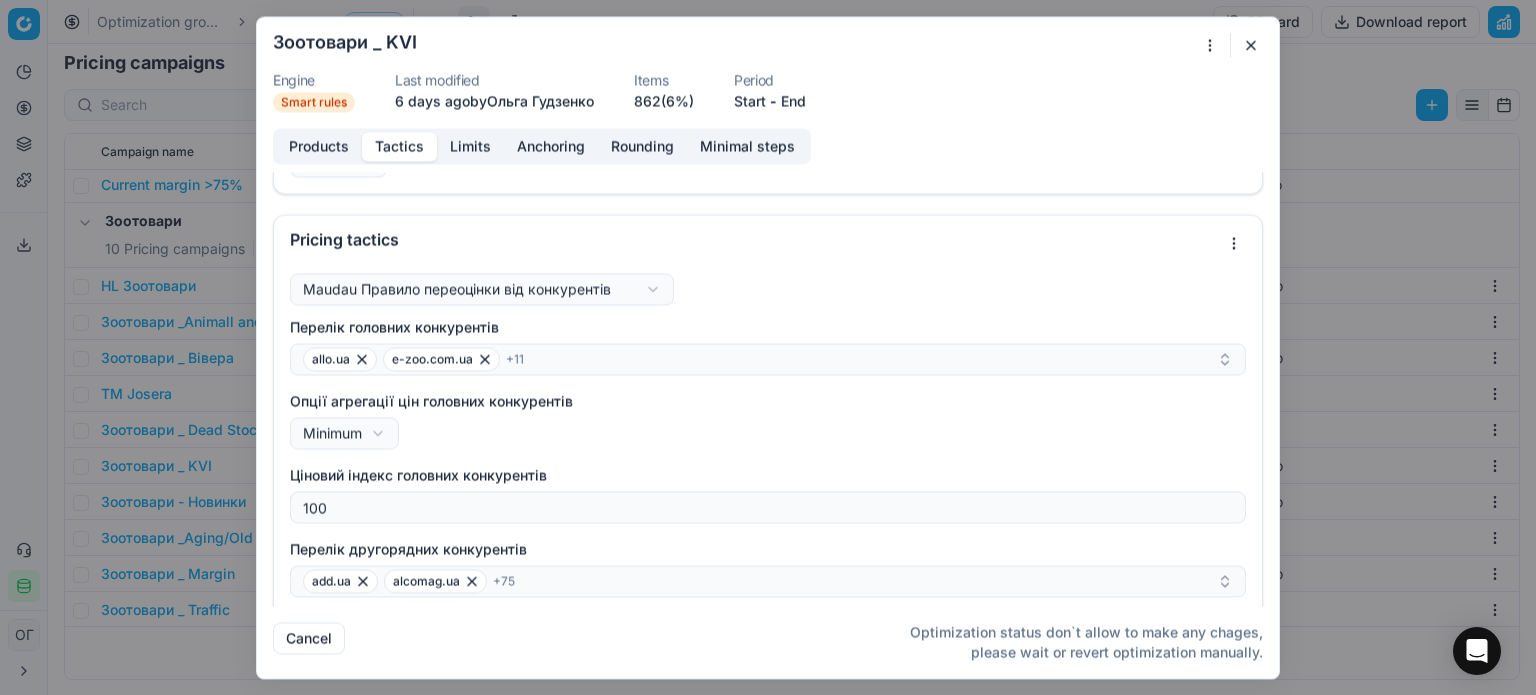 scroll, scrollTop: 100, scrollLeft: 0, axis: vertical 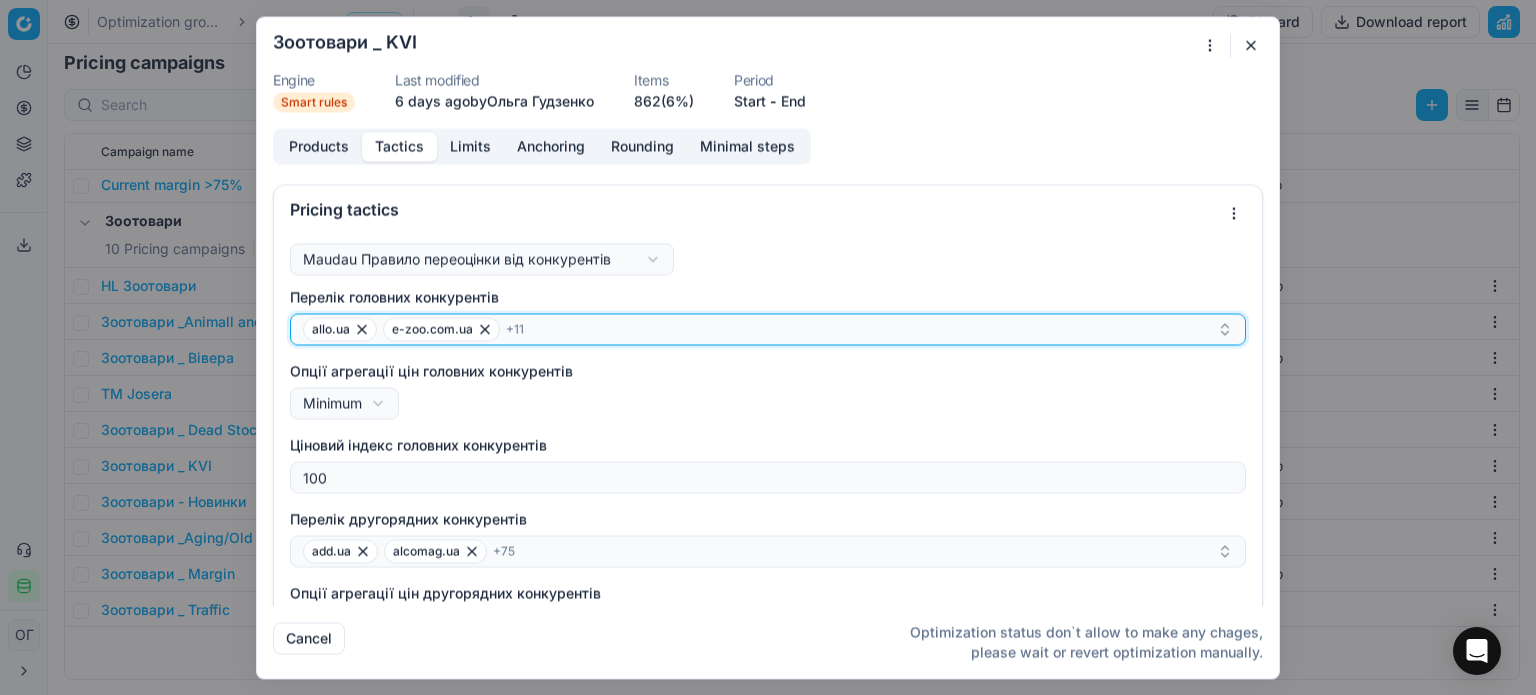 click on "[EMAIL] [EMAIL] + 11" at bounding box center (760, 329) 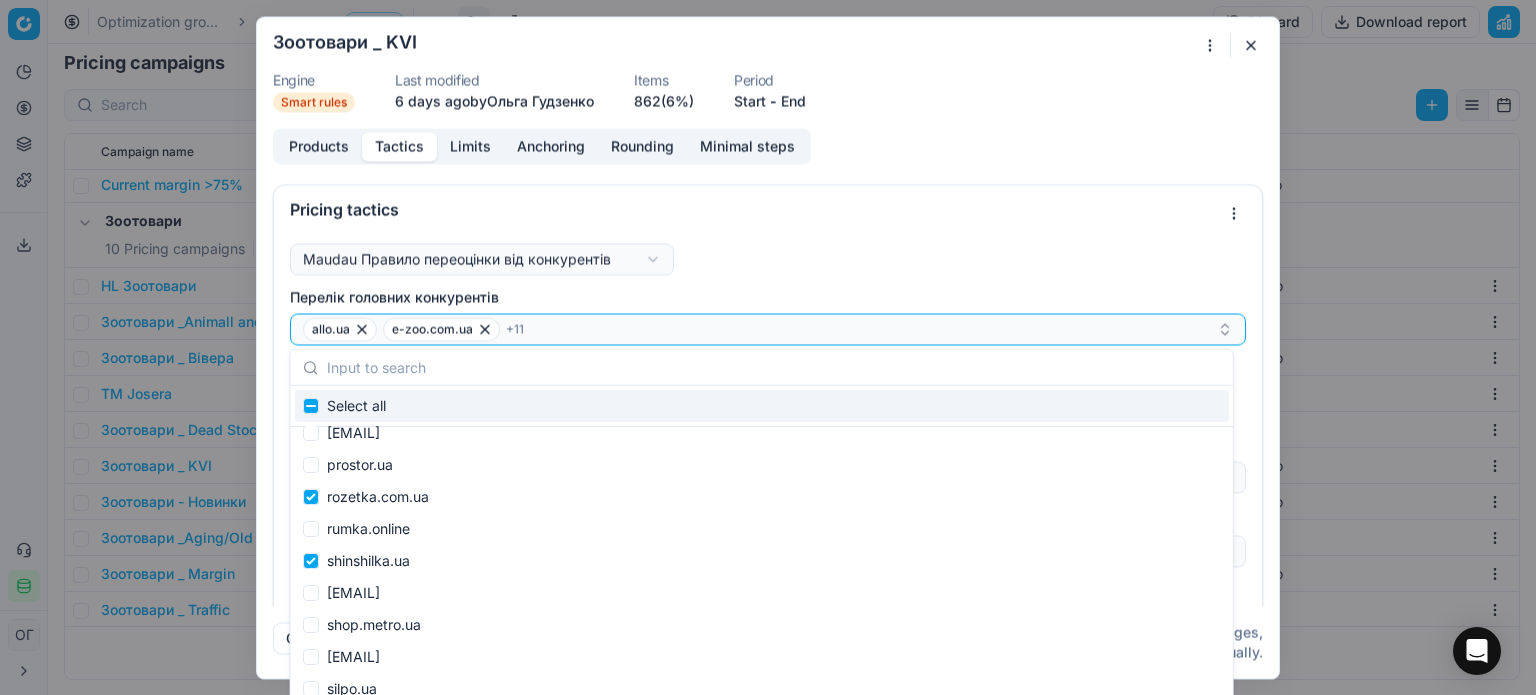 scroll, scrollTop: 2204, scrollLeft: 0, axis: vertical 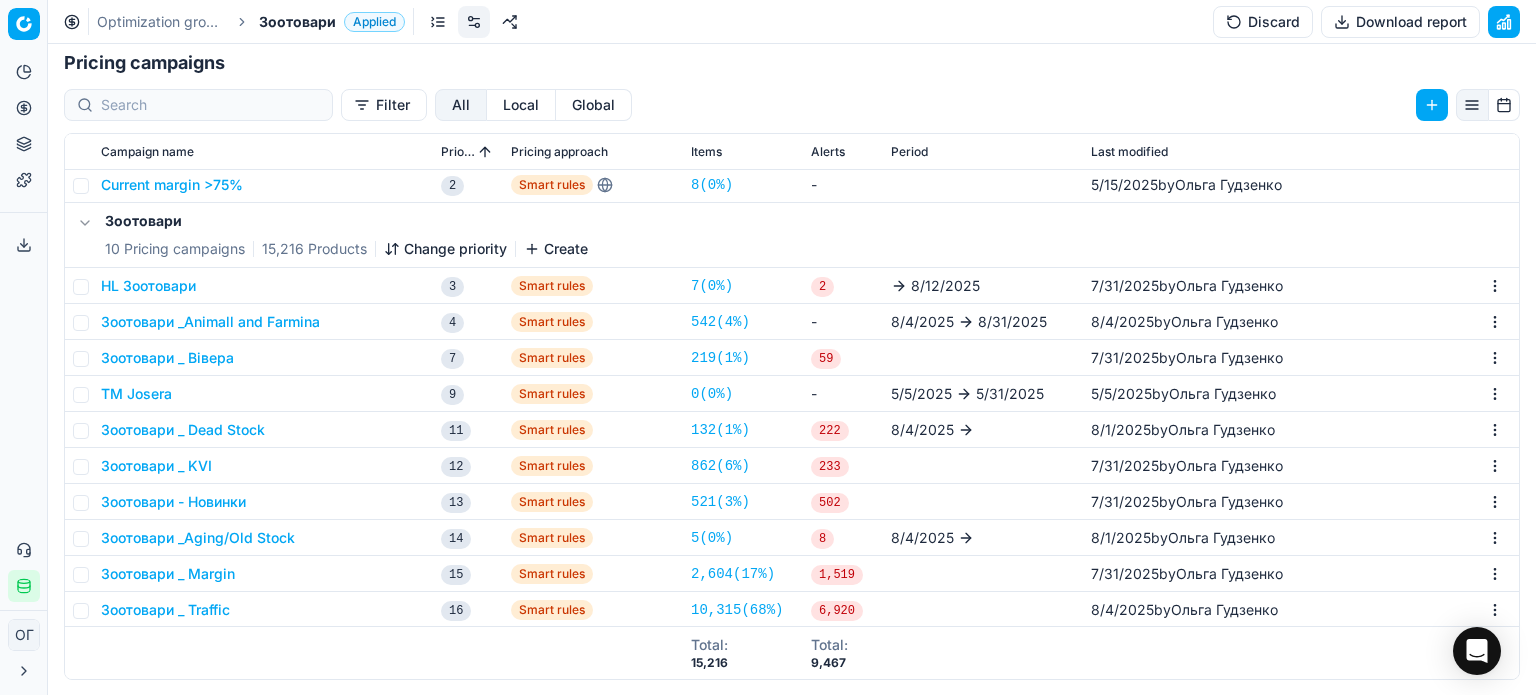 click on "We are saving PC settings. Please wait, it should take a few minutes Зоотовари _ KVI Engine Smart rules Last modified 6 days ago  by  [NAME] Items 862  (6%) Period Start - End Products Tactics Limits Anchoring Rounding Minimal steps Price type Default Default Regular price Promo price Pricing tactics Maudau Правило переоцінки від конкурентів Follow price policy Best practices: Adhere to pricing policy by following Minimum advertised price (MAP), Recommended retail price (RRP), Manufacturer suggested retail price (MSRP) etc.
Settings: Choose a column to be used for this price calculation and new price difference
Keep in mind repricing limits and rounding settings. Follow MAP Перелік головних конкурентів [EMAIL] [EMAIL] + 11 Опції агрегації цін головних конкурентів Minimum Minimum Average Ціновий індекс головних конкурентів 100 [EMAIL] [EMAIL] + 75 1" at bounding box center (768, 347) 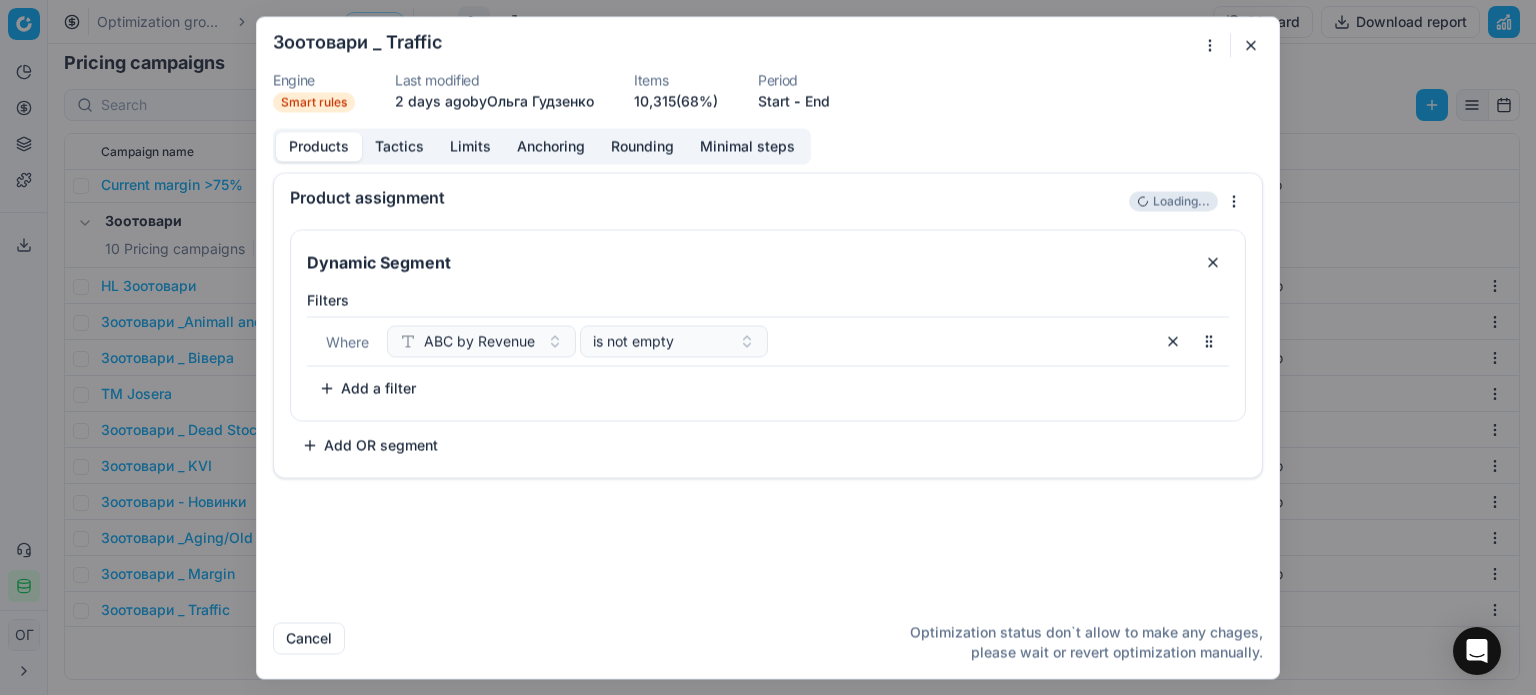 click on "Tactics" at bounding box center (399, 146) 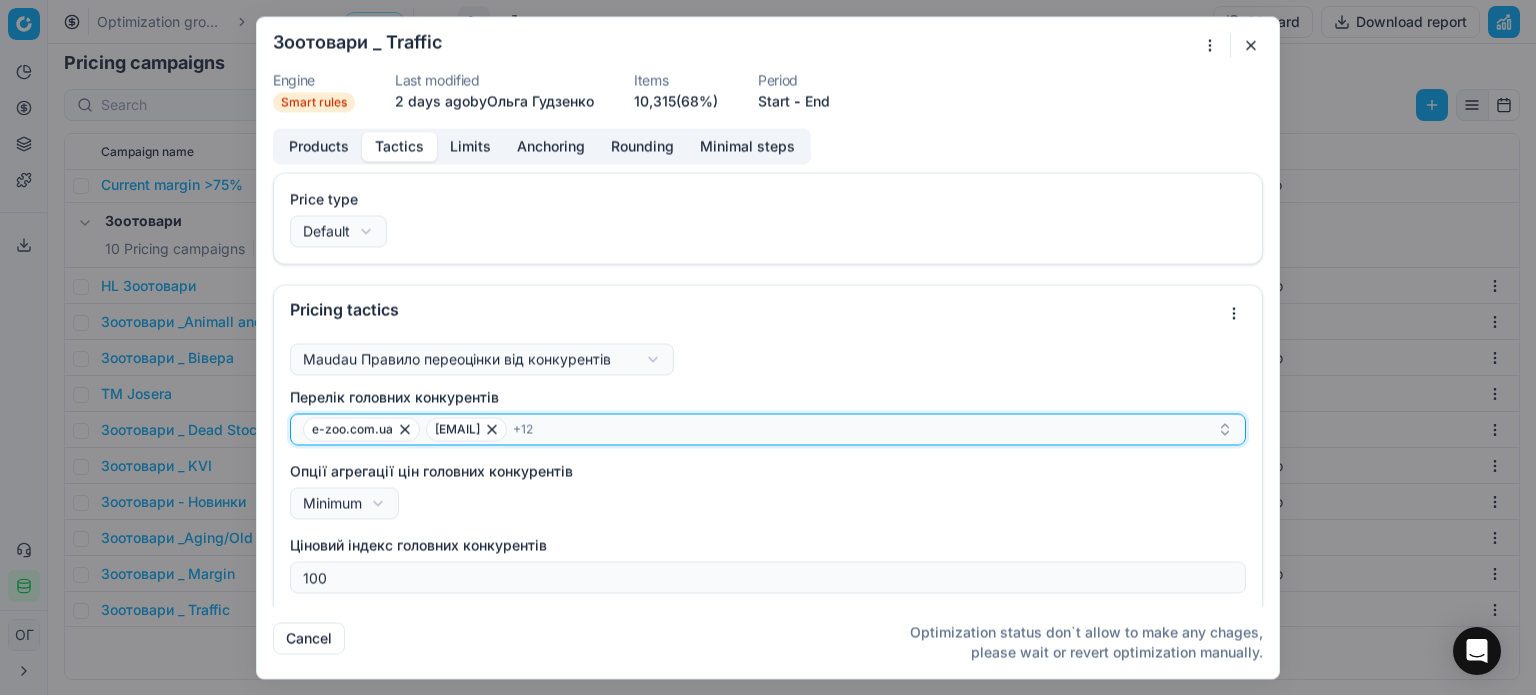 click on "[EMAIL] [EMAIL] + 12" at bounding box center (768, 429) 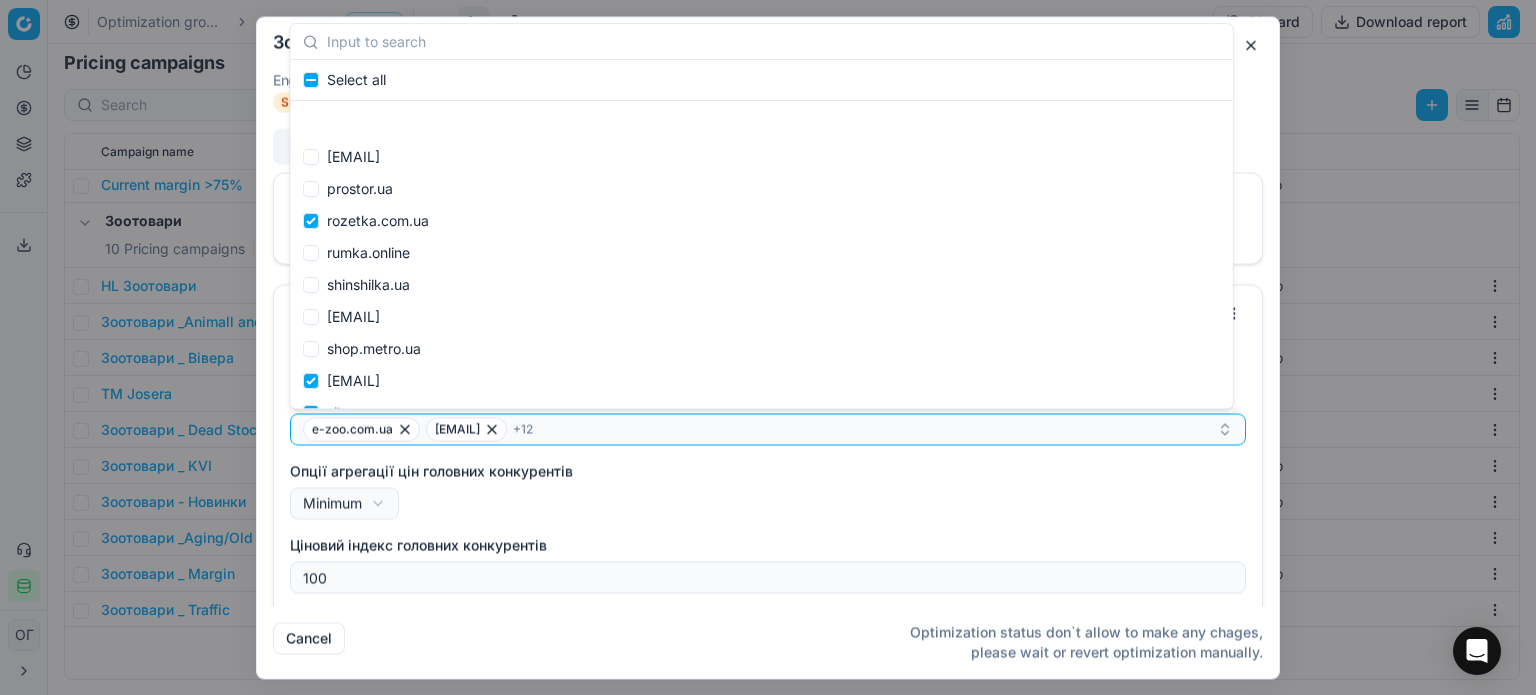 scroll, scrollTop: 2304, scrollLeft: 0, axis: vertical 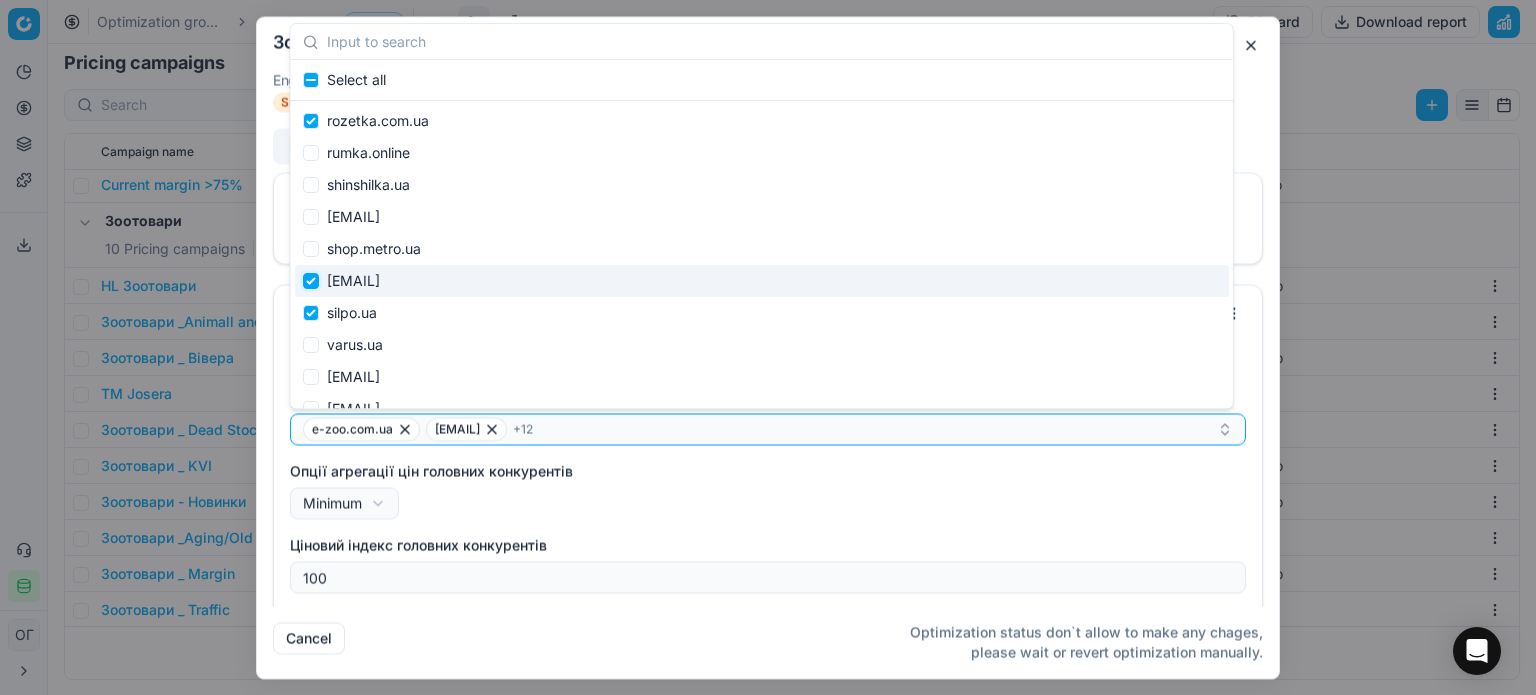 click at bounding box center (311, 281) 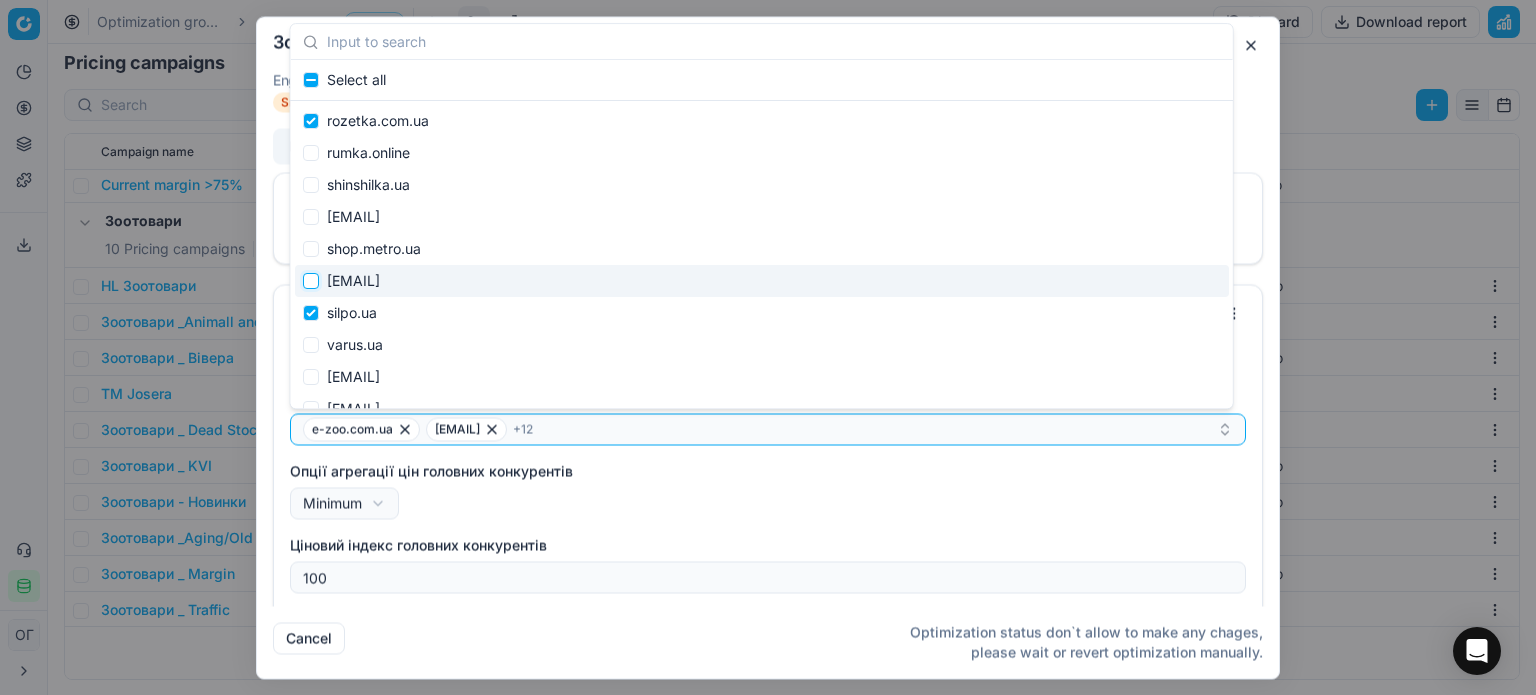 checkbox on "false" 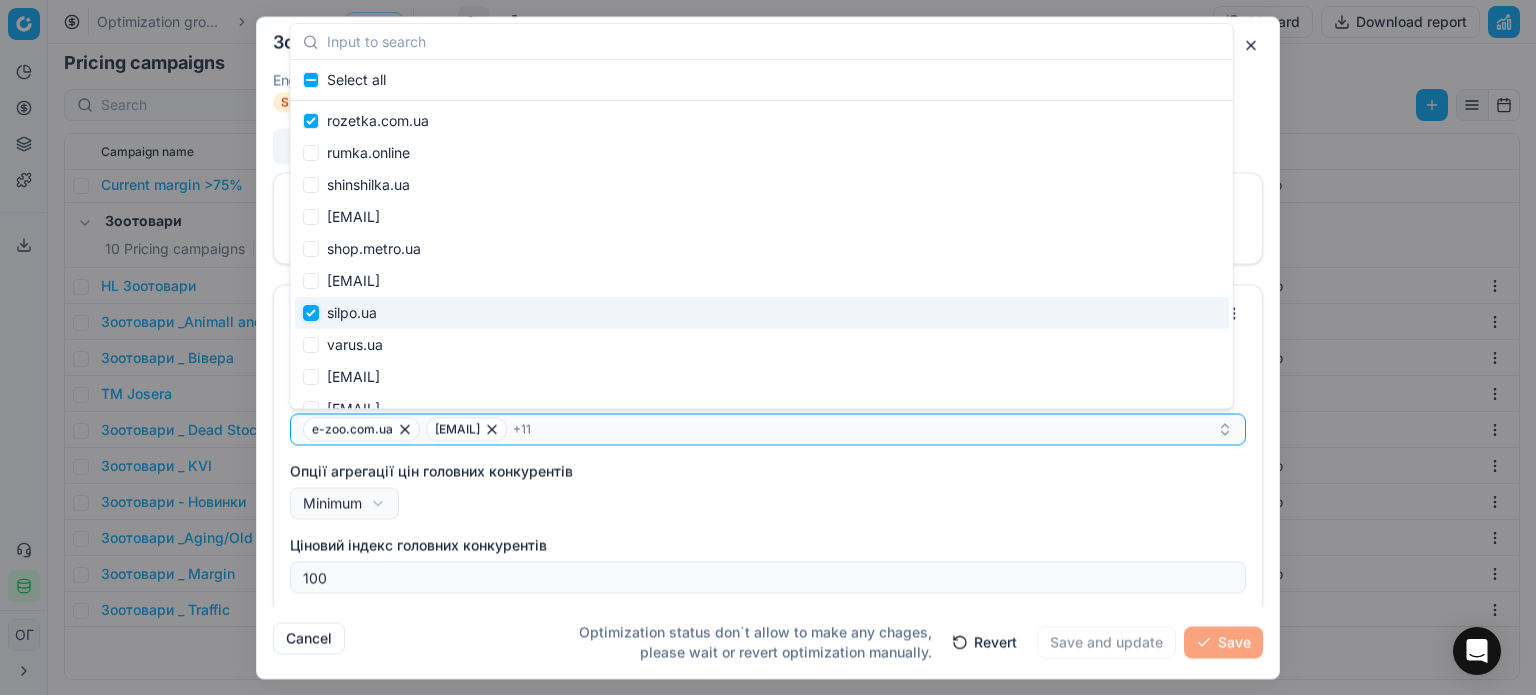 click at bounding box center [311, 313] 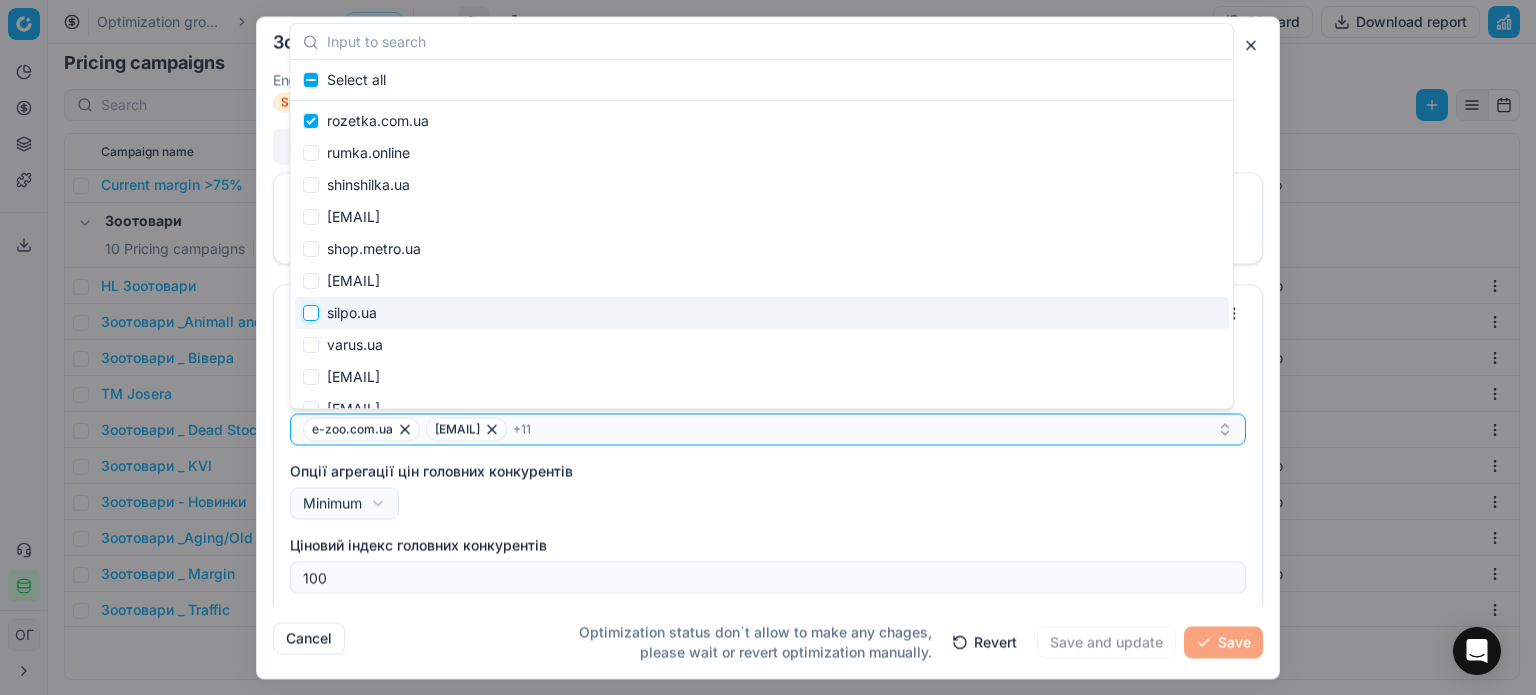 checkbox on "false" 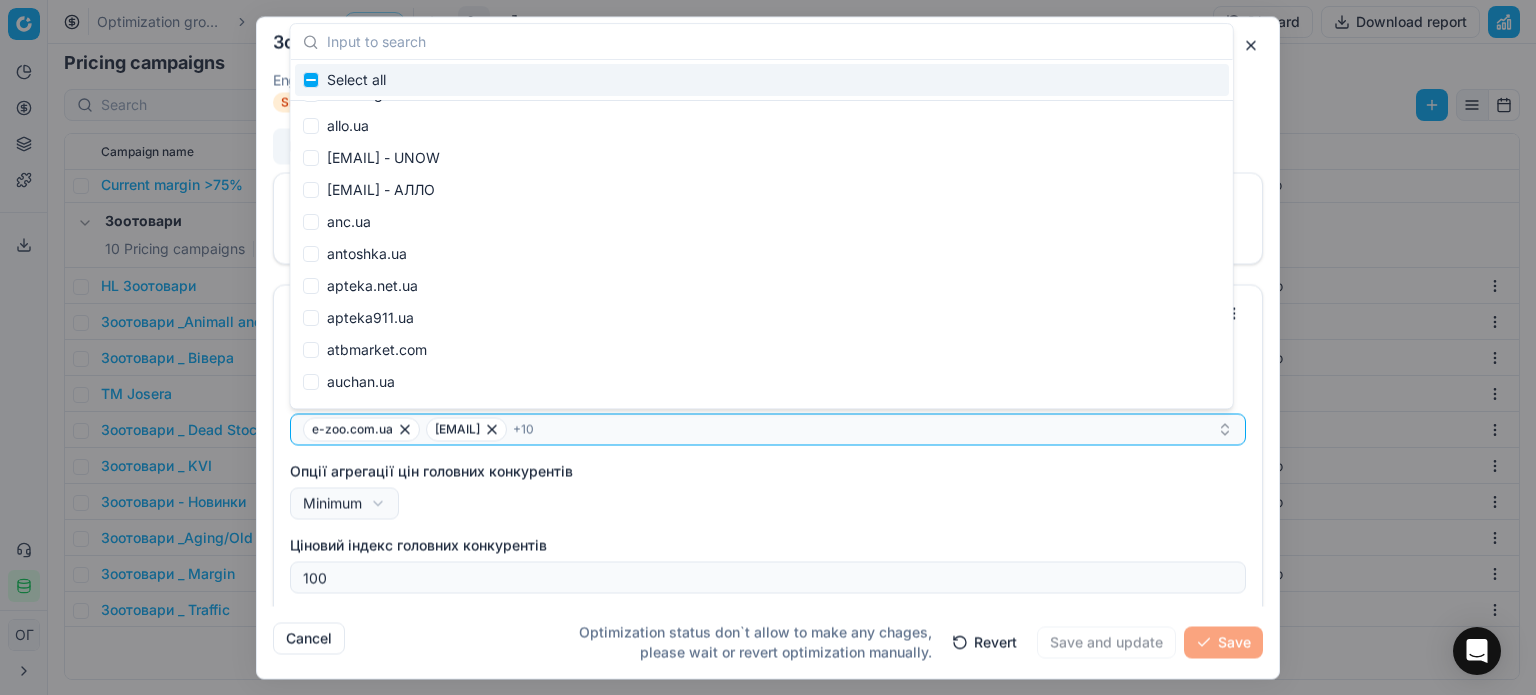scroll, scrollTop: 0, scrollLeft: 0, axis: both 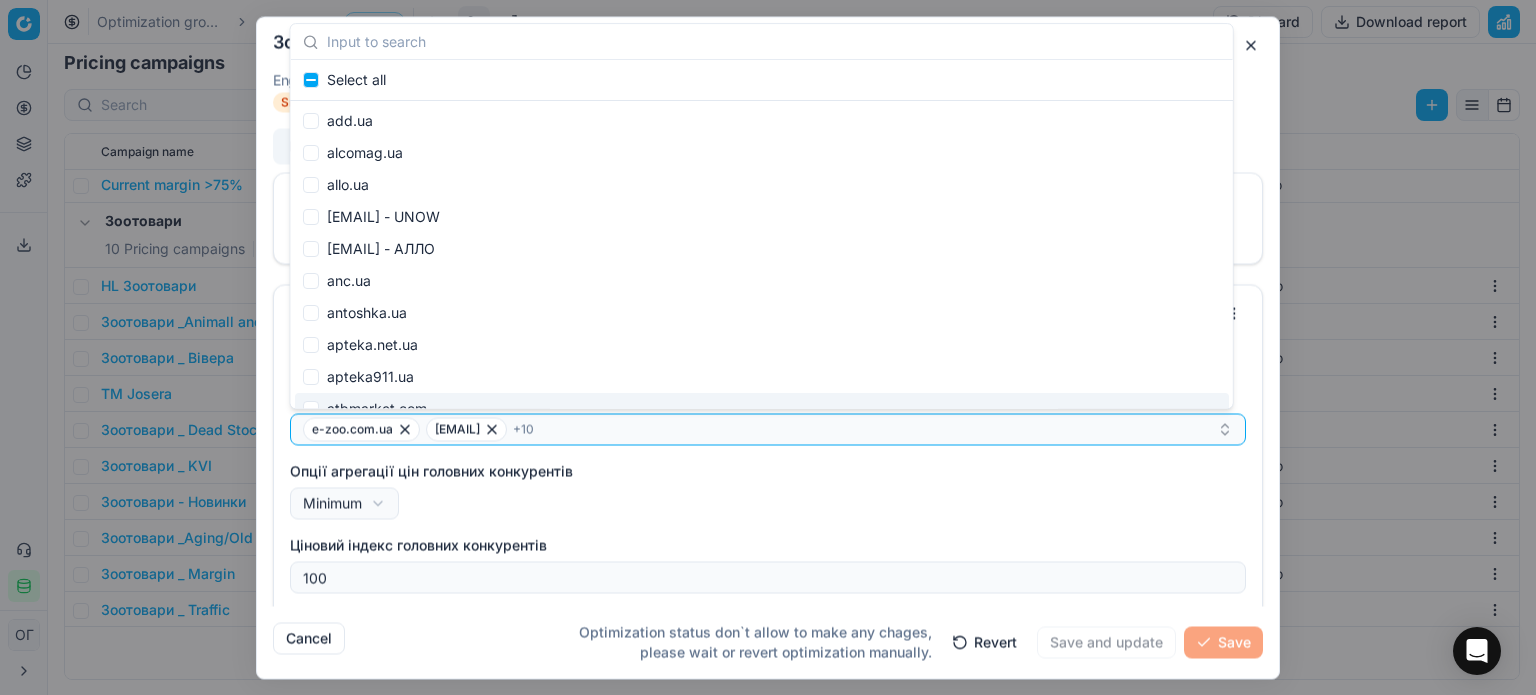 click on "Опції агрегації цін головних конкурентів Minimum Minimum Average" at bounding box center (768, 490) 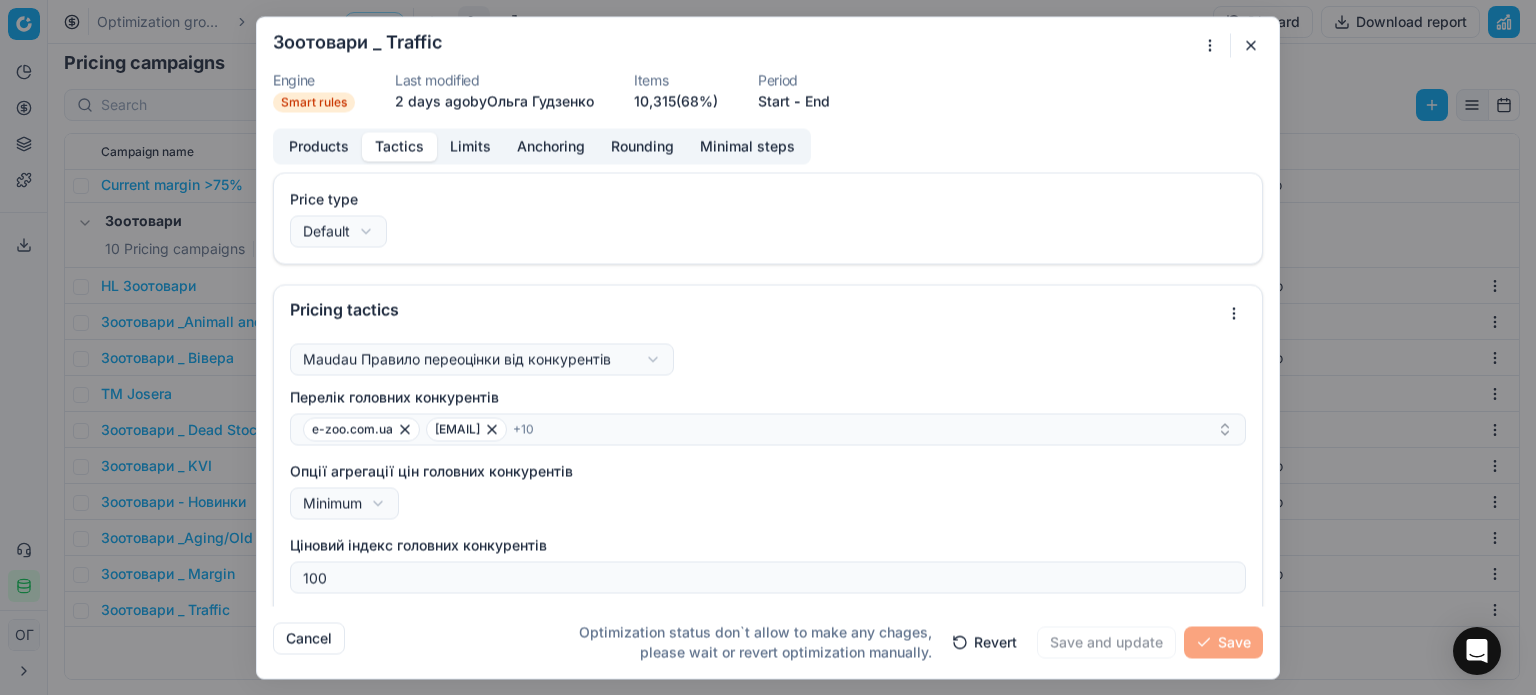 click at bounding box center [1251, 45] 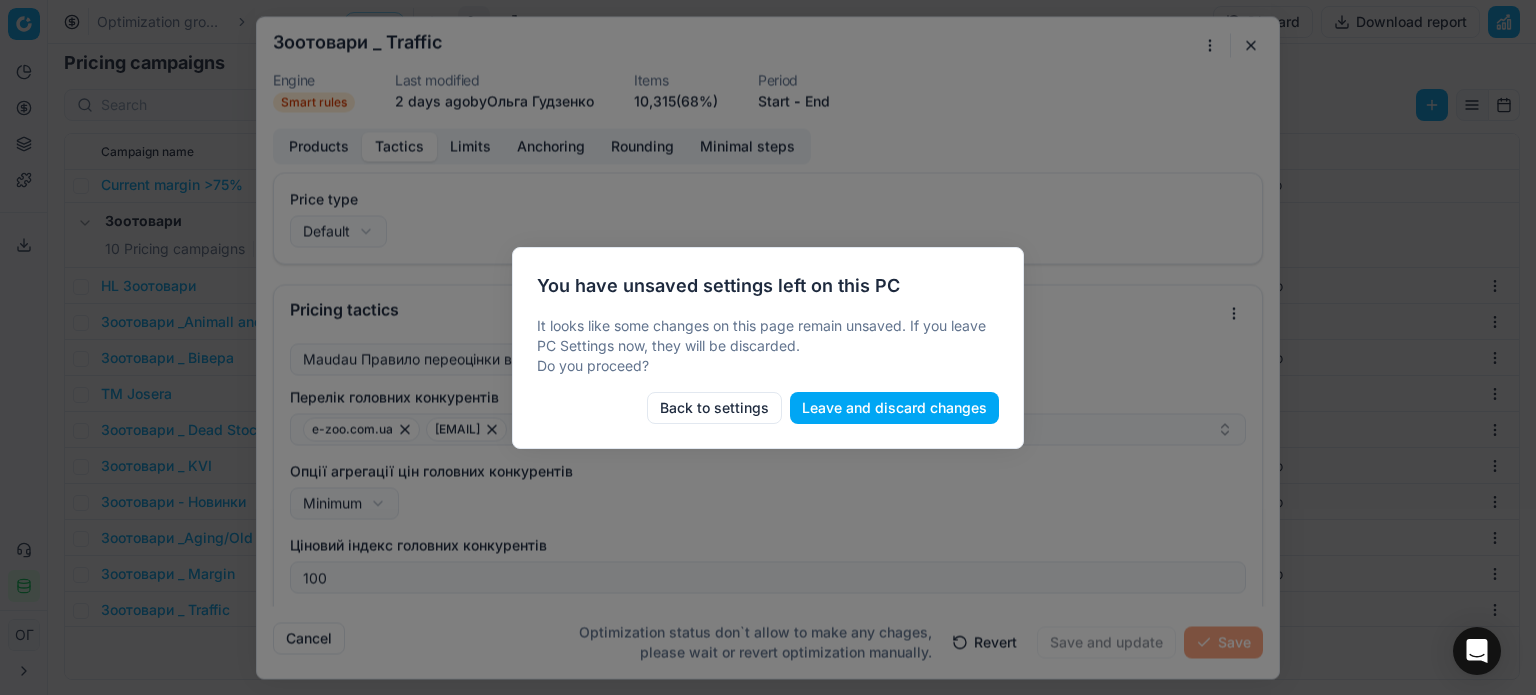 click on "Leave and discard changes" at bounding box center [894, 408] 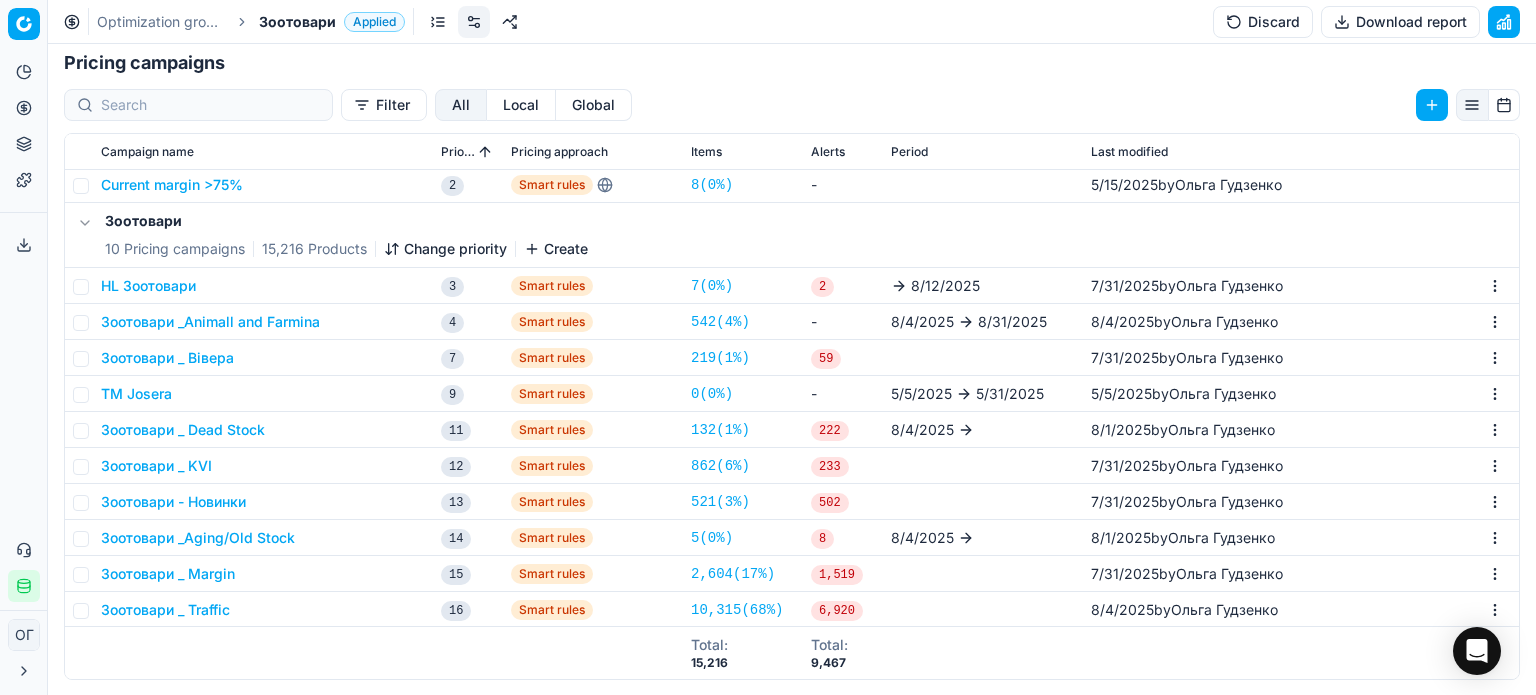 click on "Зоотовари - Новинки" at bounding box center (173, 502) 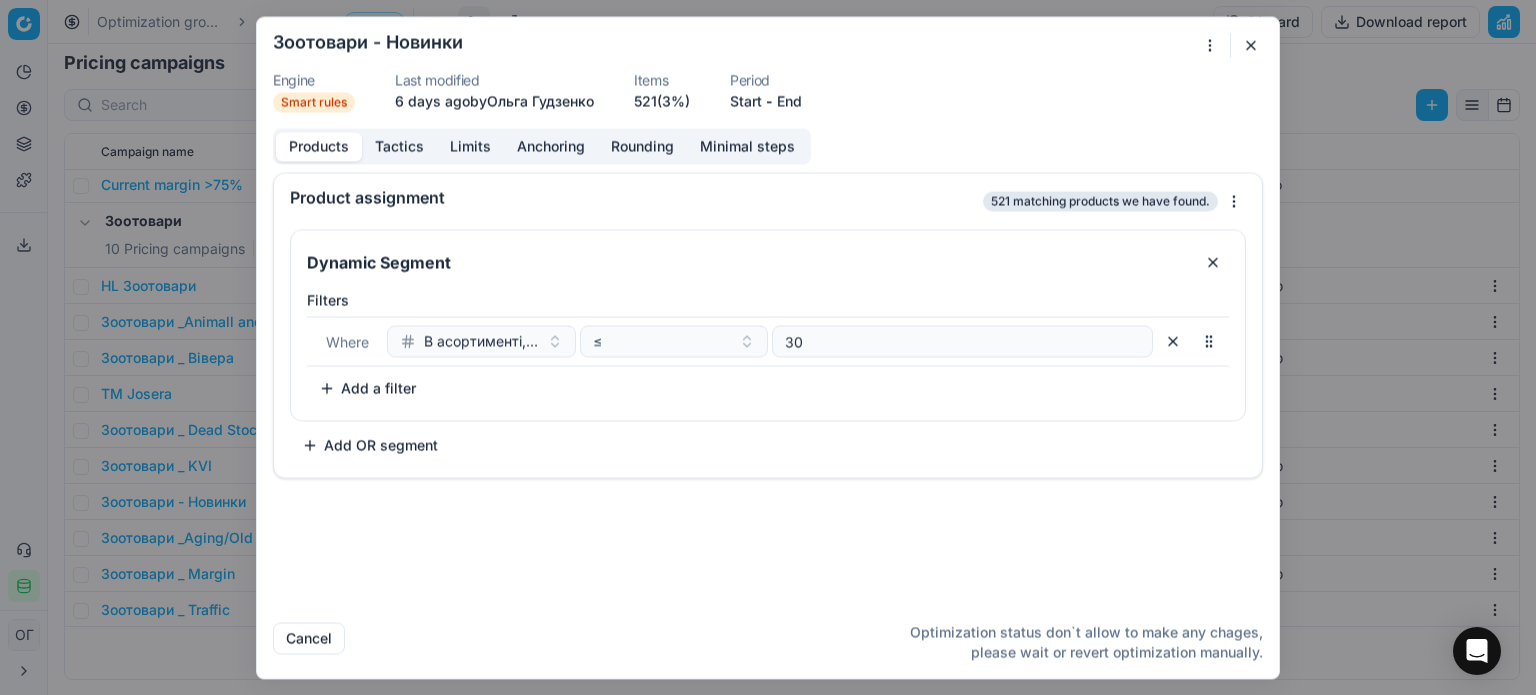 click on "Tactics" at bounding box center [399, 146] 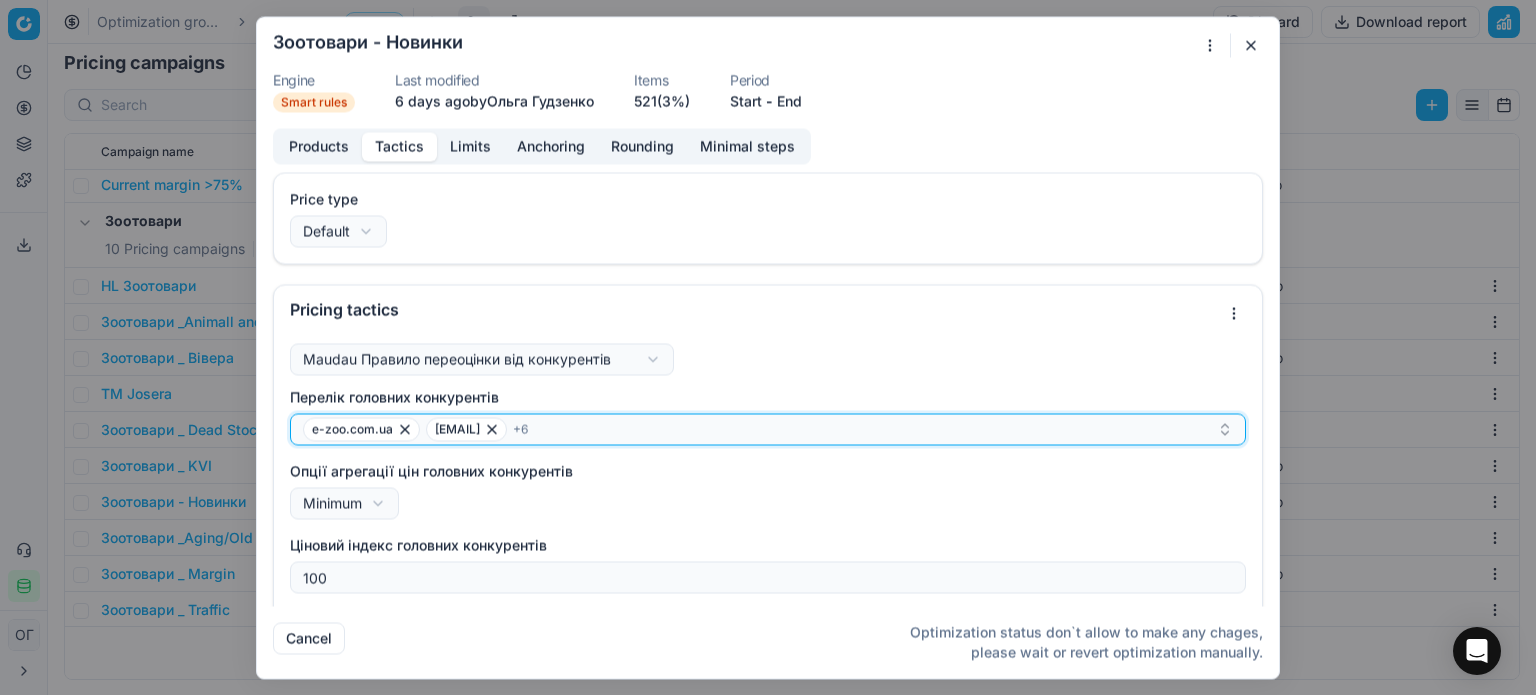 click on "[EMAIL] [EMAIL] + 6" at bounding box center [760, 429] 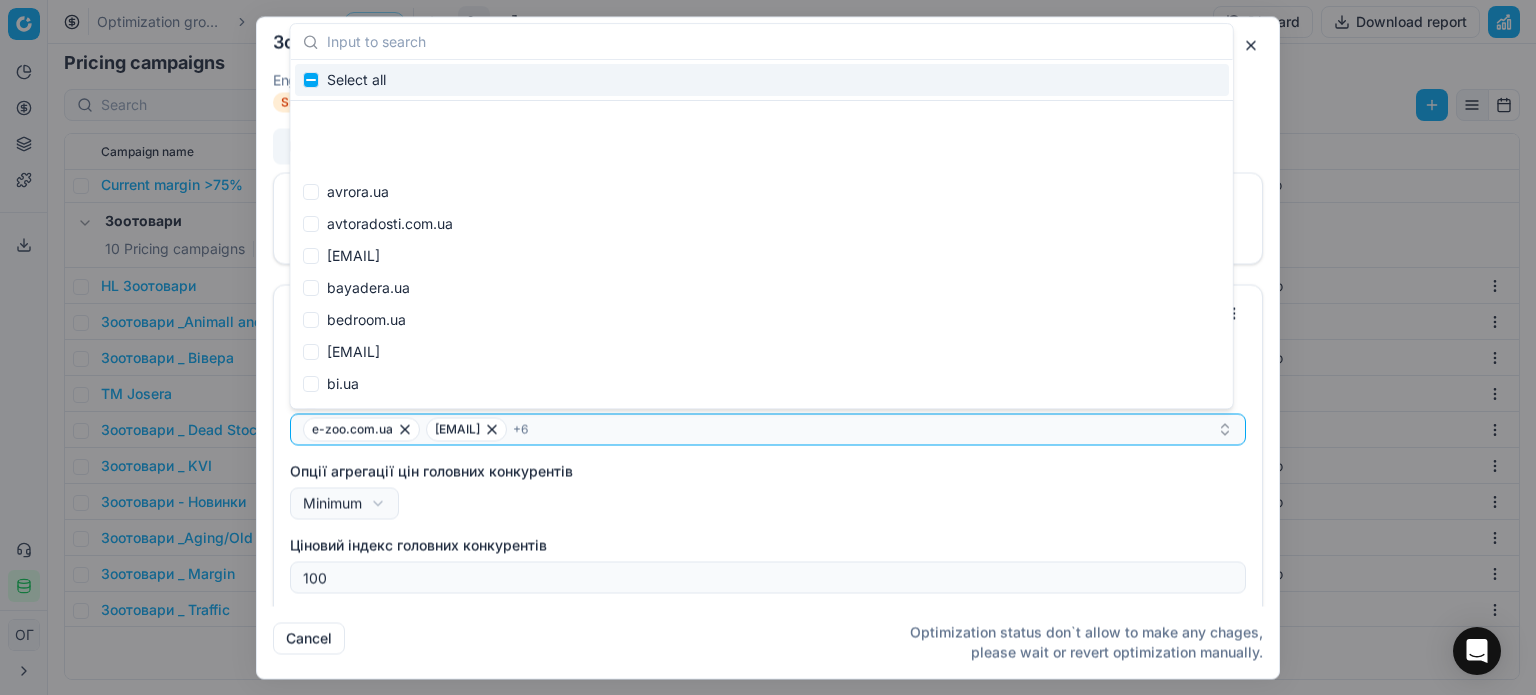 scroll, scrollTop: 0, scrollLeft: 0, axis: both 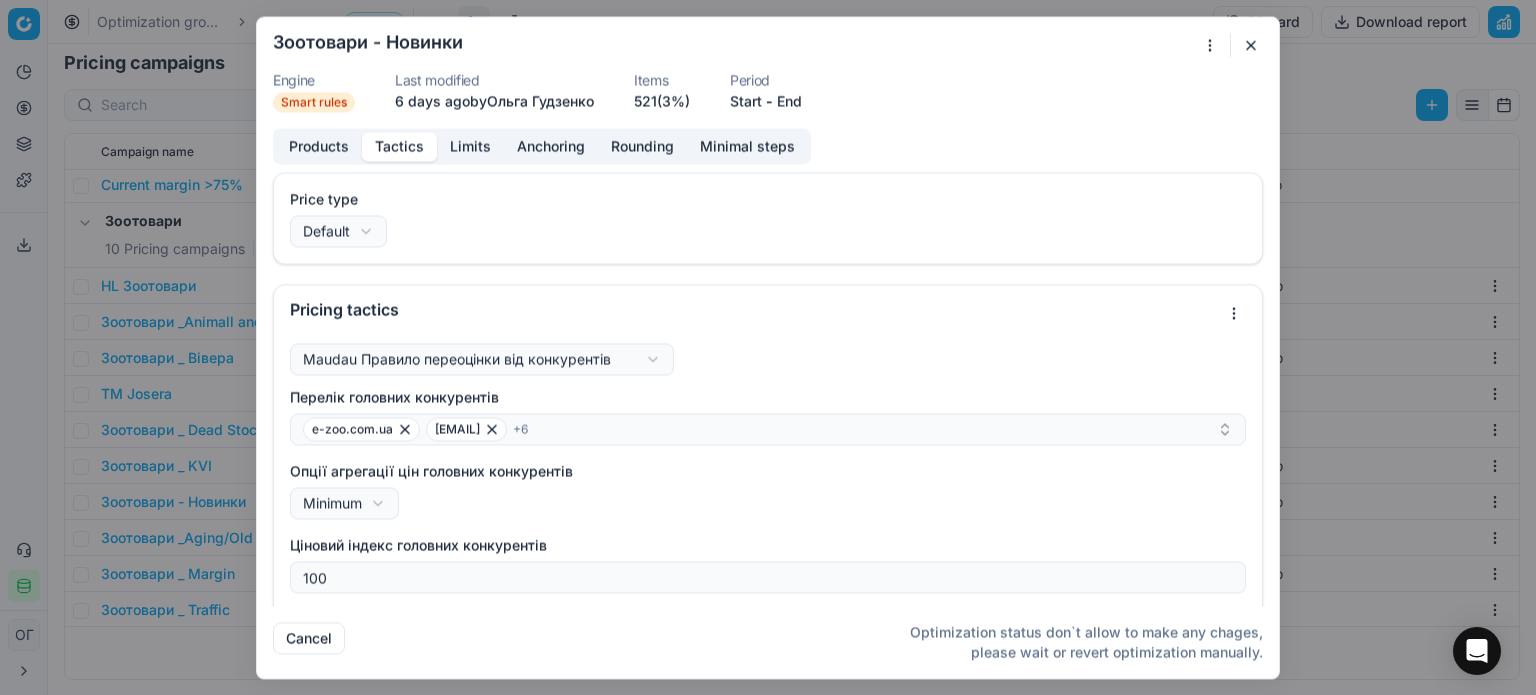 click at bounding box center [1251, 45] 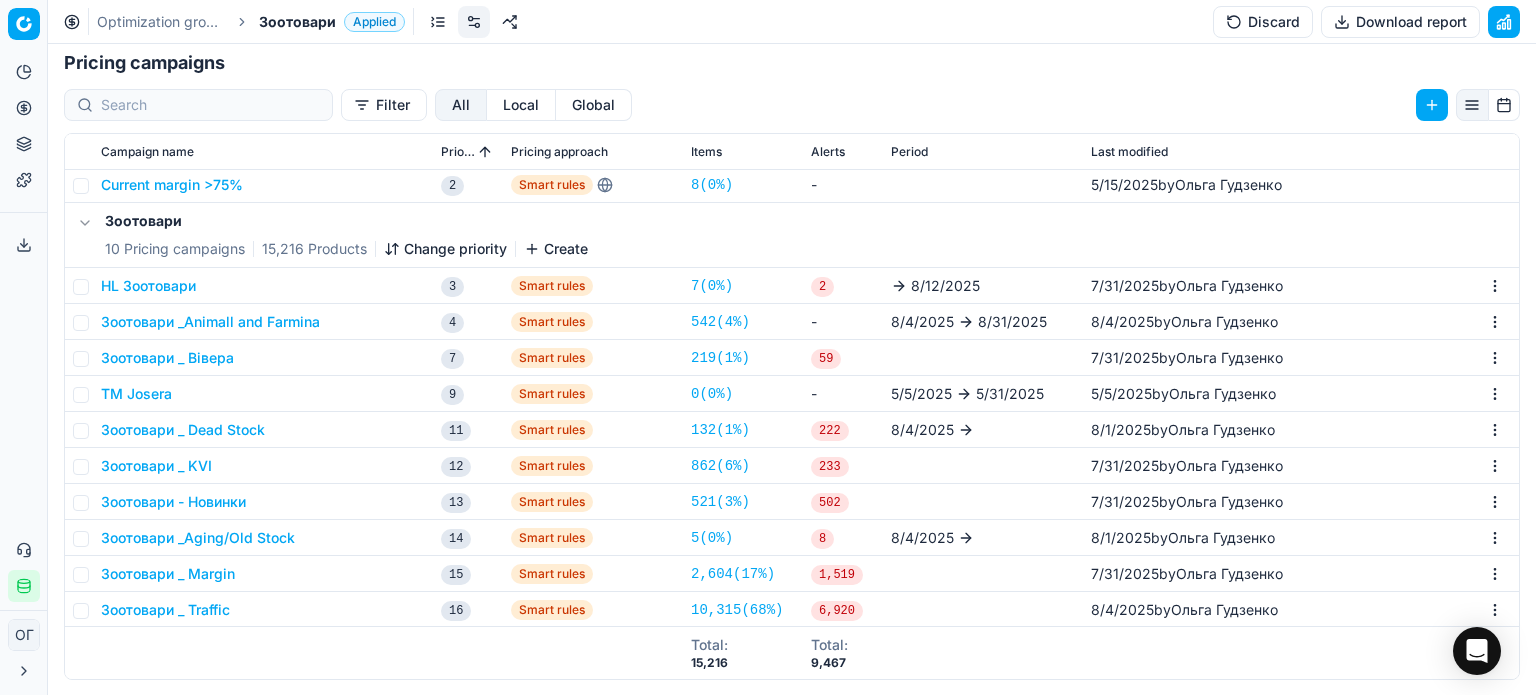 click on "Зоотовари _ Traffic" at bounding box center [165, 610] 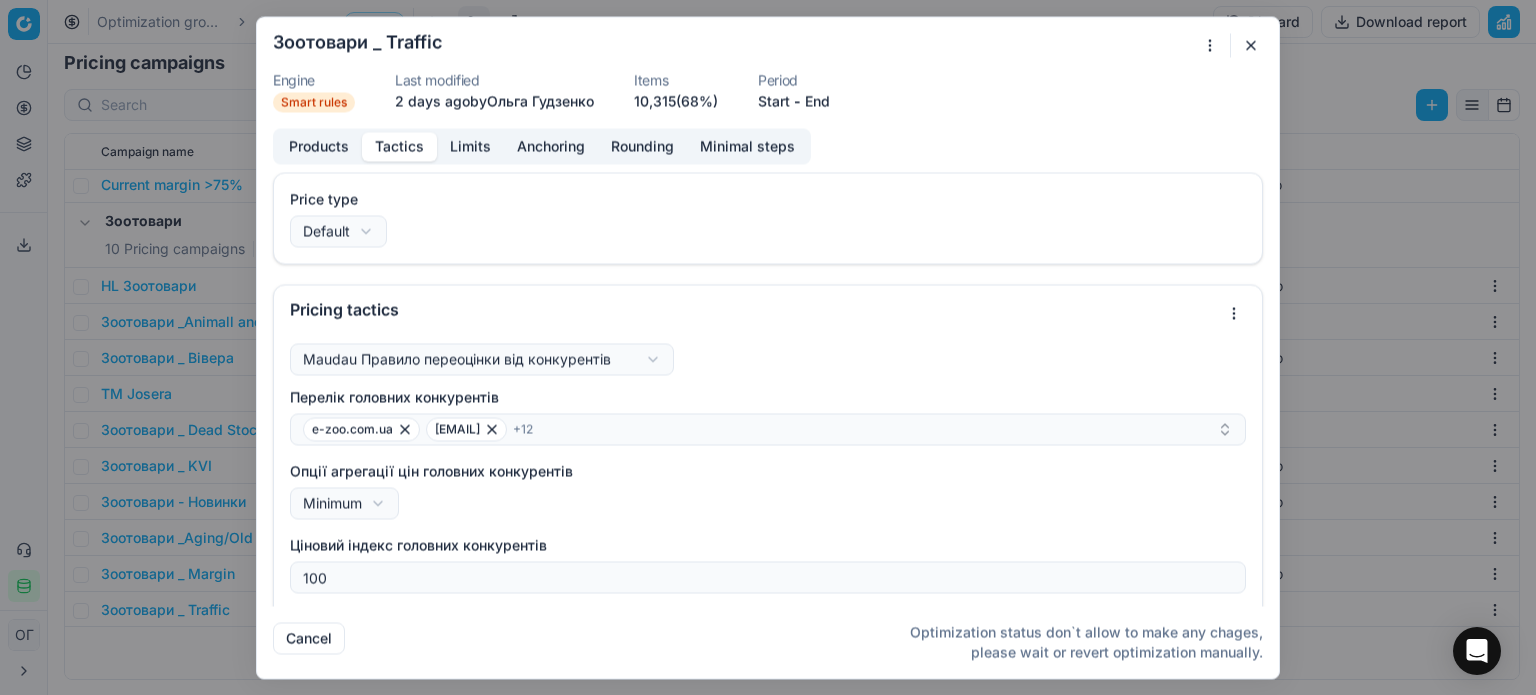 click on "Tactics" at bounding box center (399, 146) 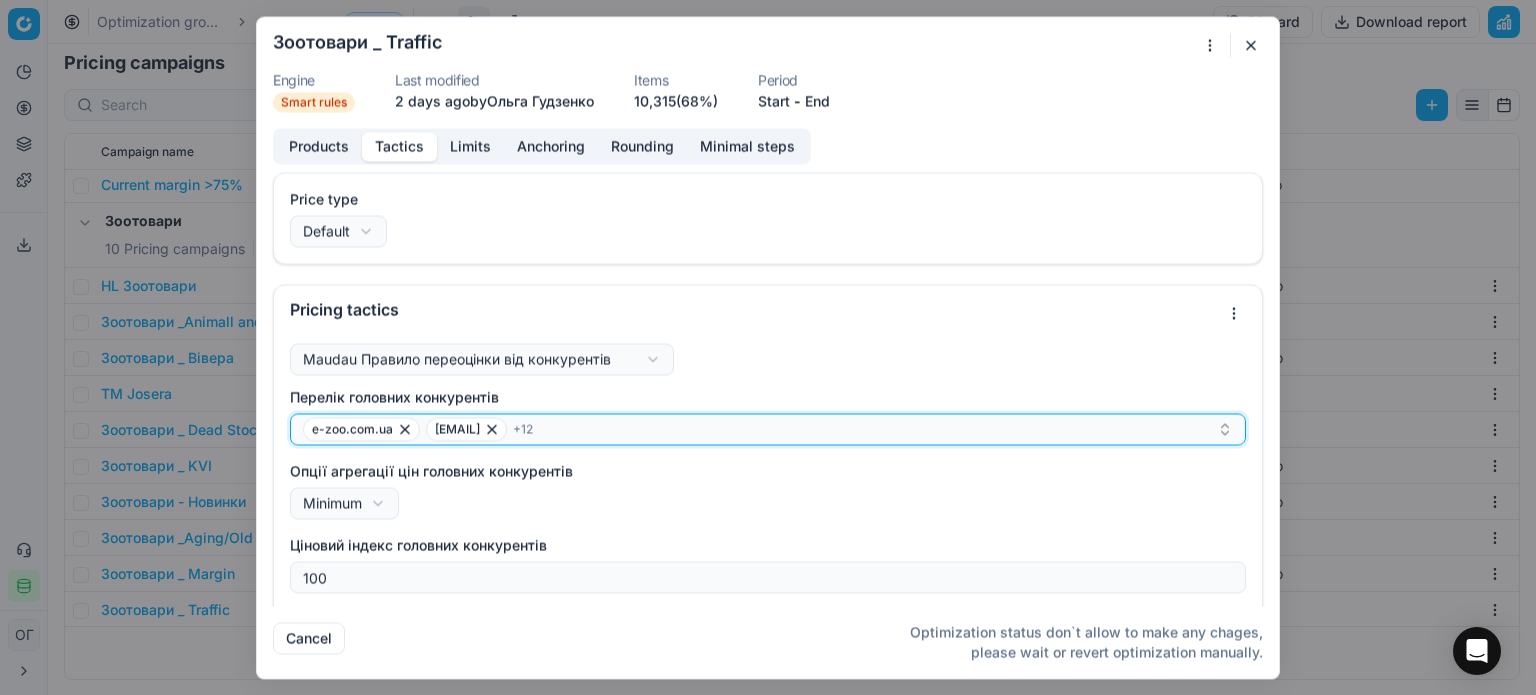 click on "[EMAIL] [EMAIL] + 12" at bounding box center (760, 429) 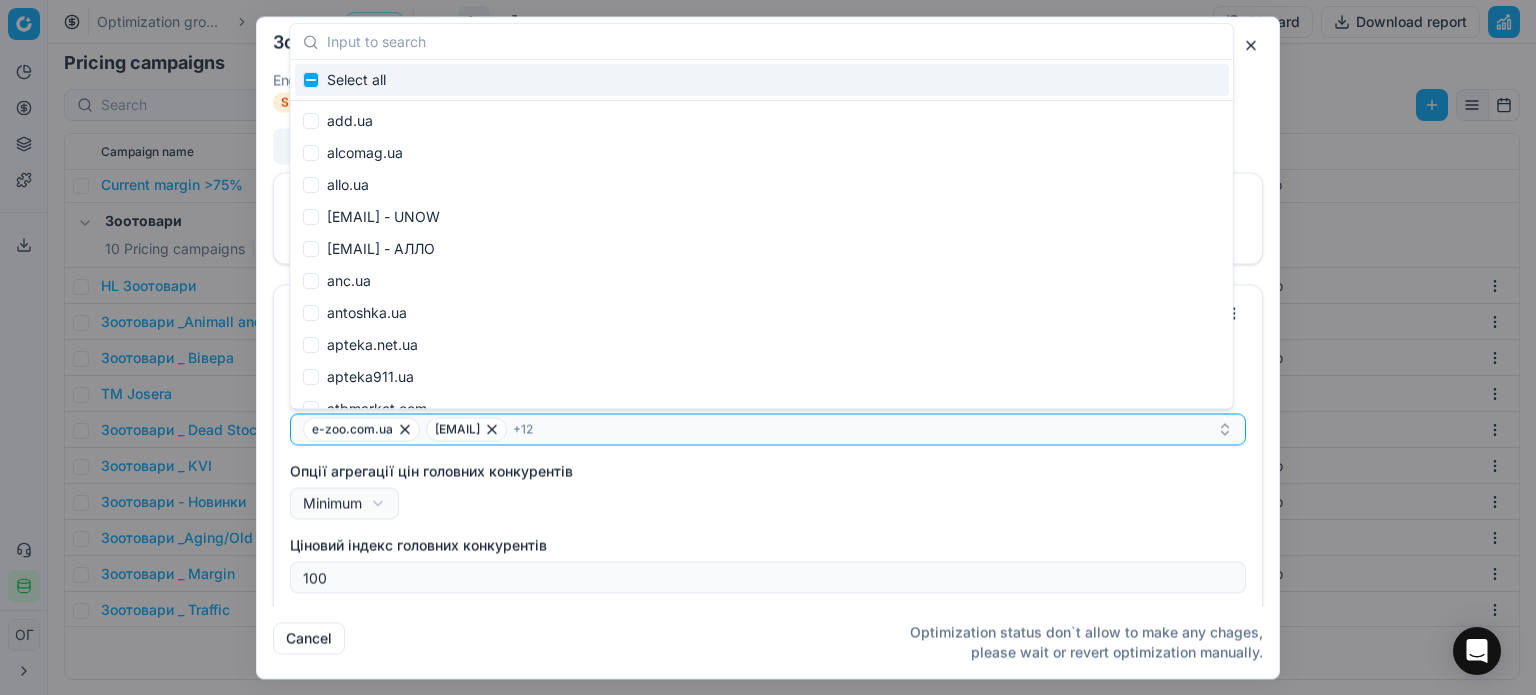 scroll, scrollTop: 331, scrollLeft: 0, axis: vertical 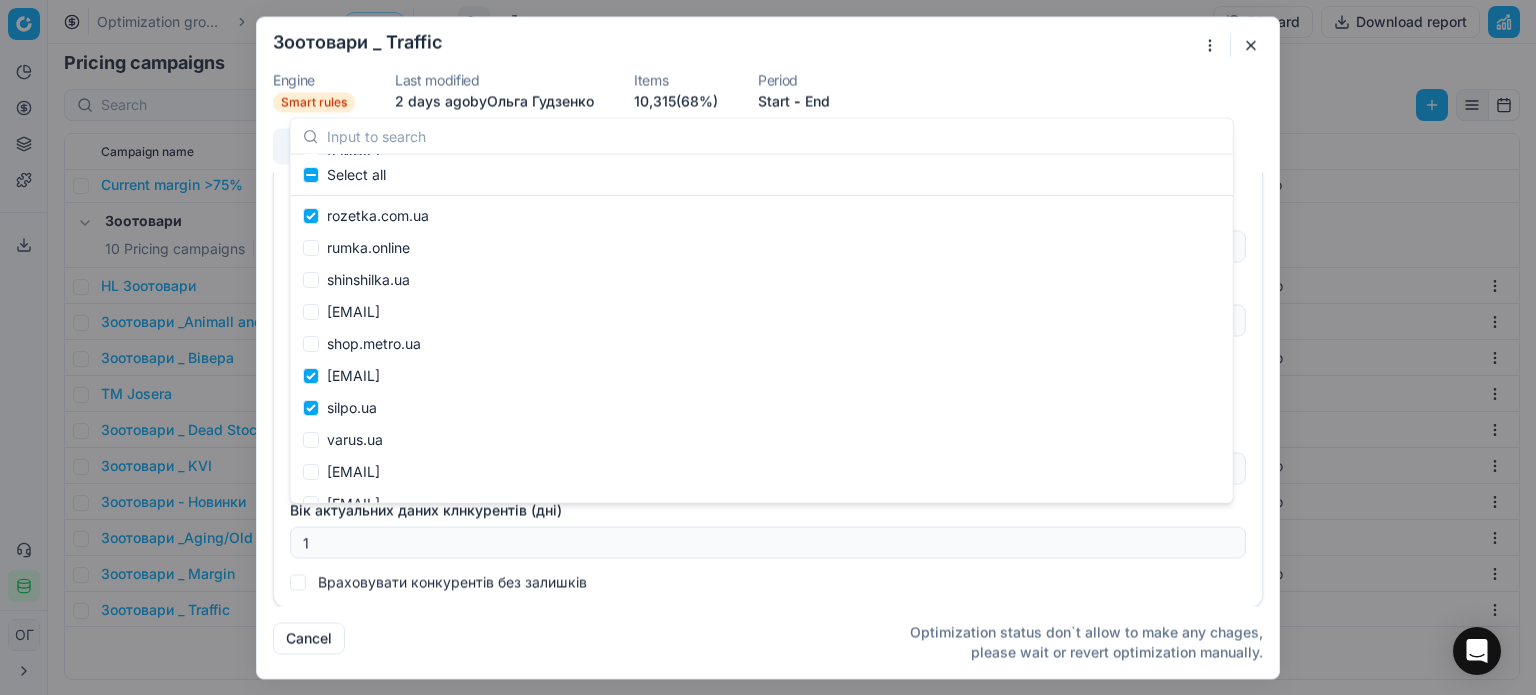 click on "Враховувати конкурентів без залишків" at bounding box center (768, 582) 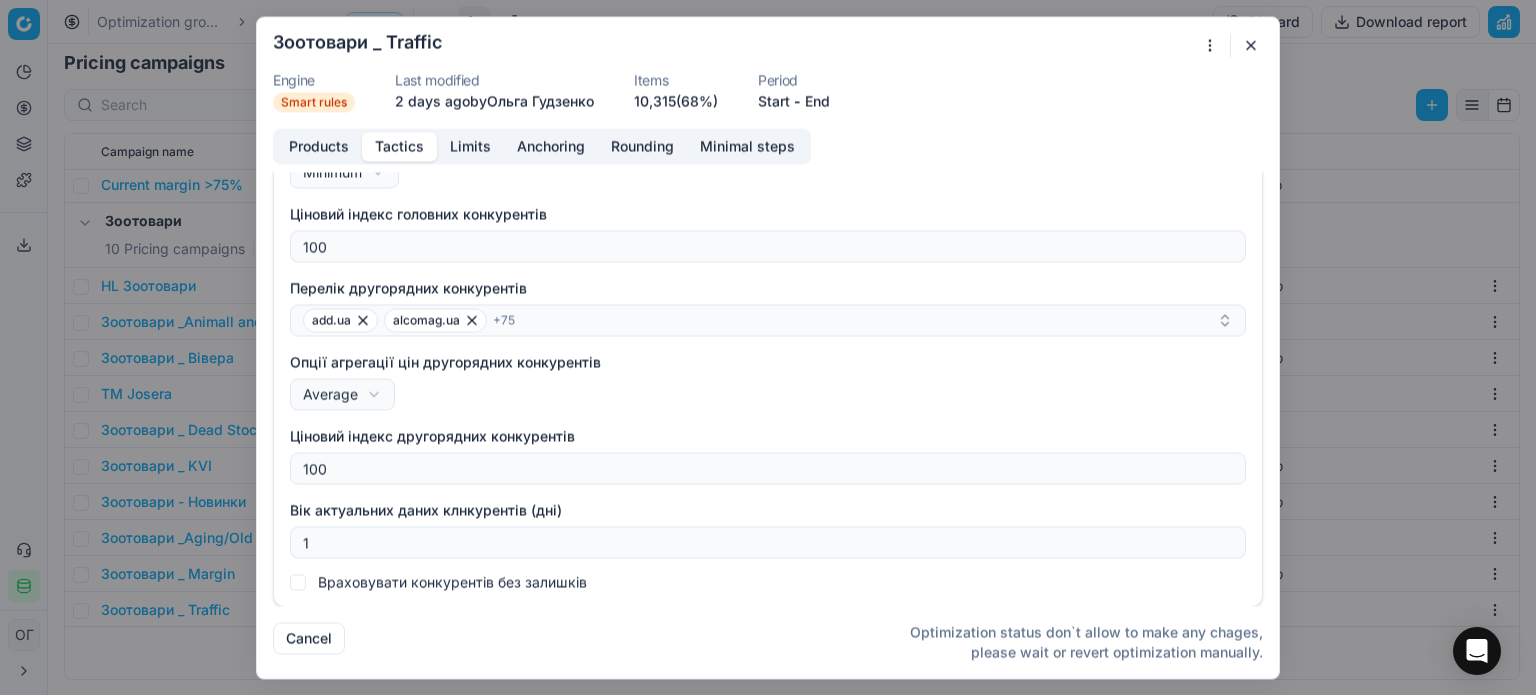 click at bounding box center [1251, 45] 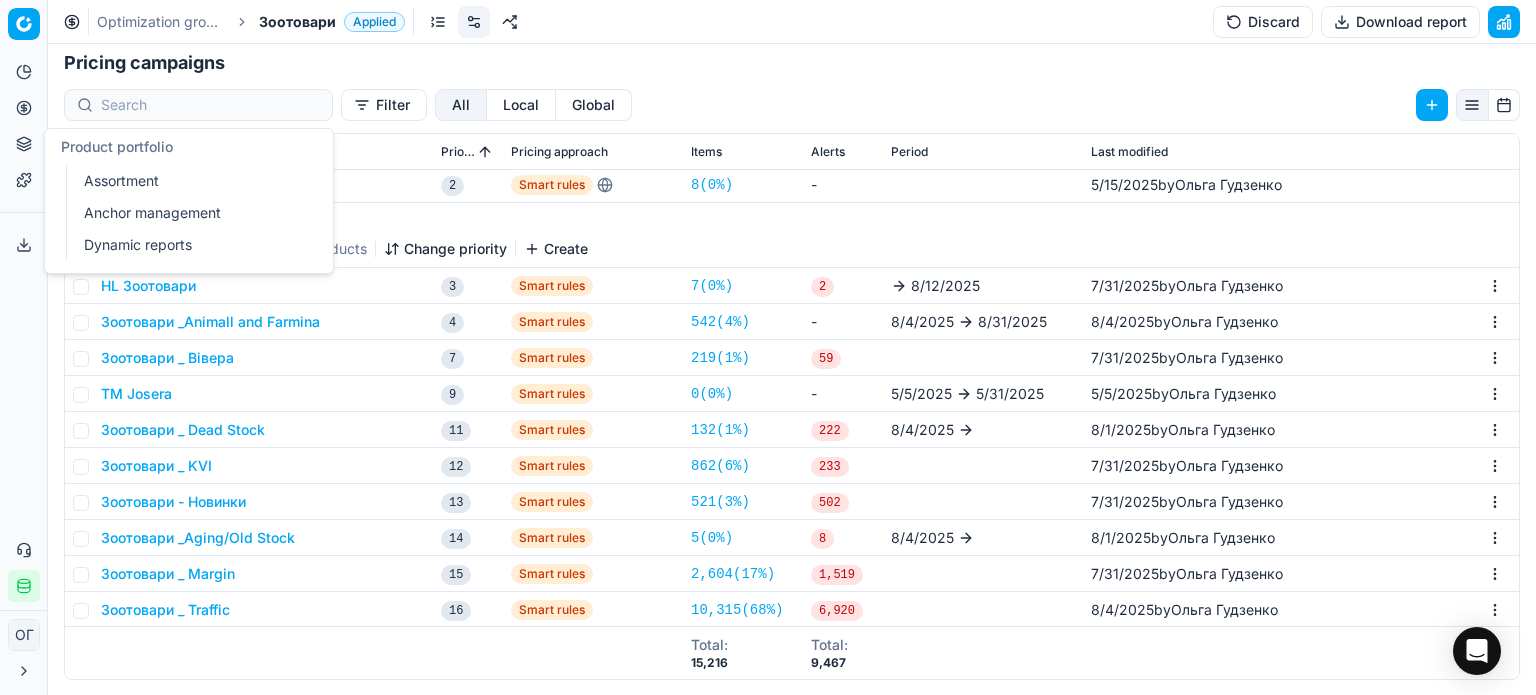 drag, startPoint x: 23, startPoint y: 147, endPoint x: 42, endPoint y: 164, distance: 25.495098 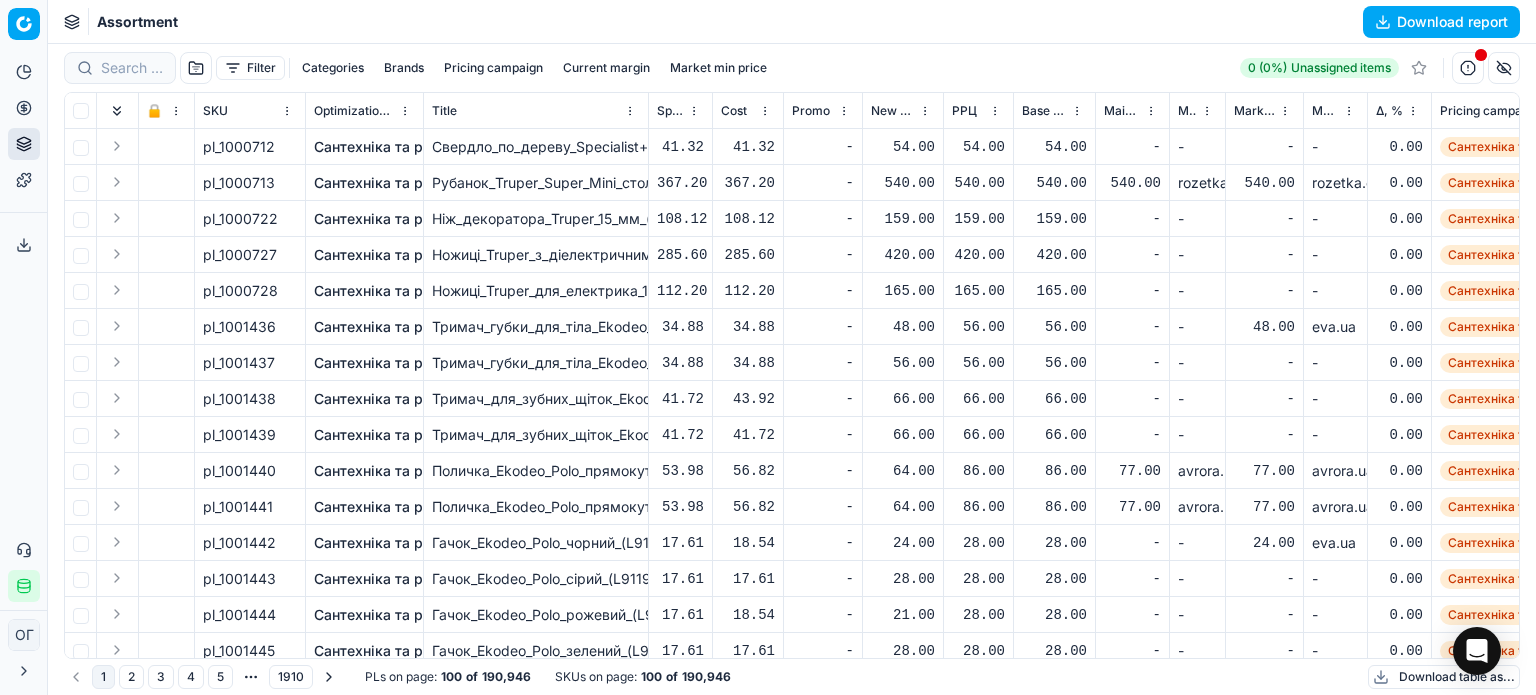 click on "Filter" at bounding box center [250, 68] 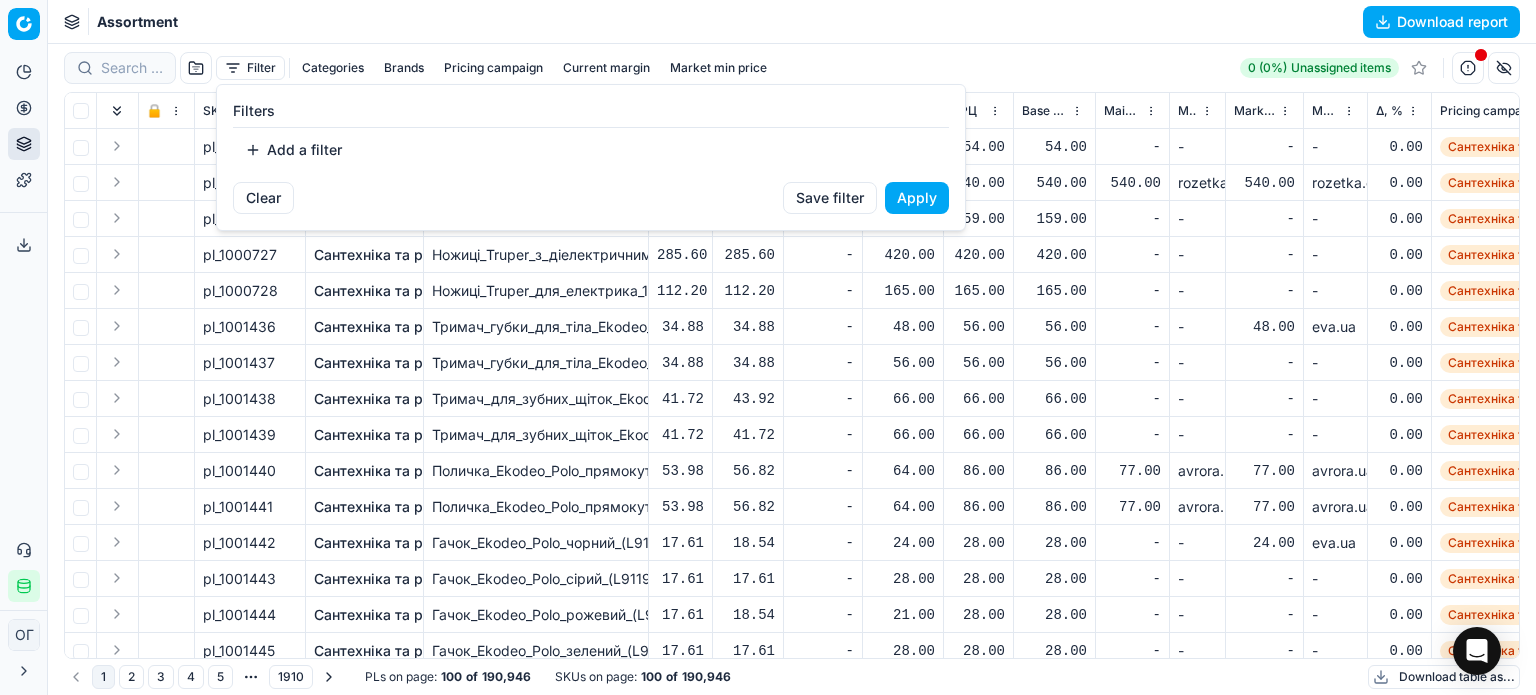 click on "Add a filter" at bounding box center (293, 150) 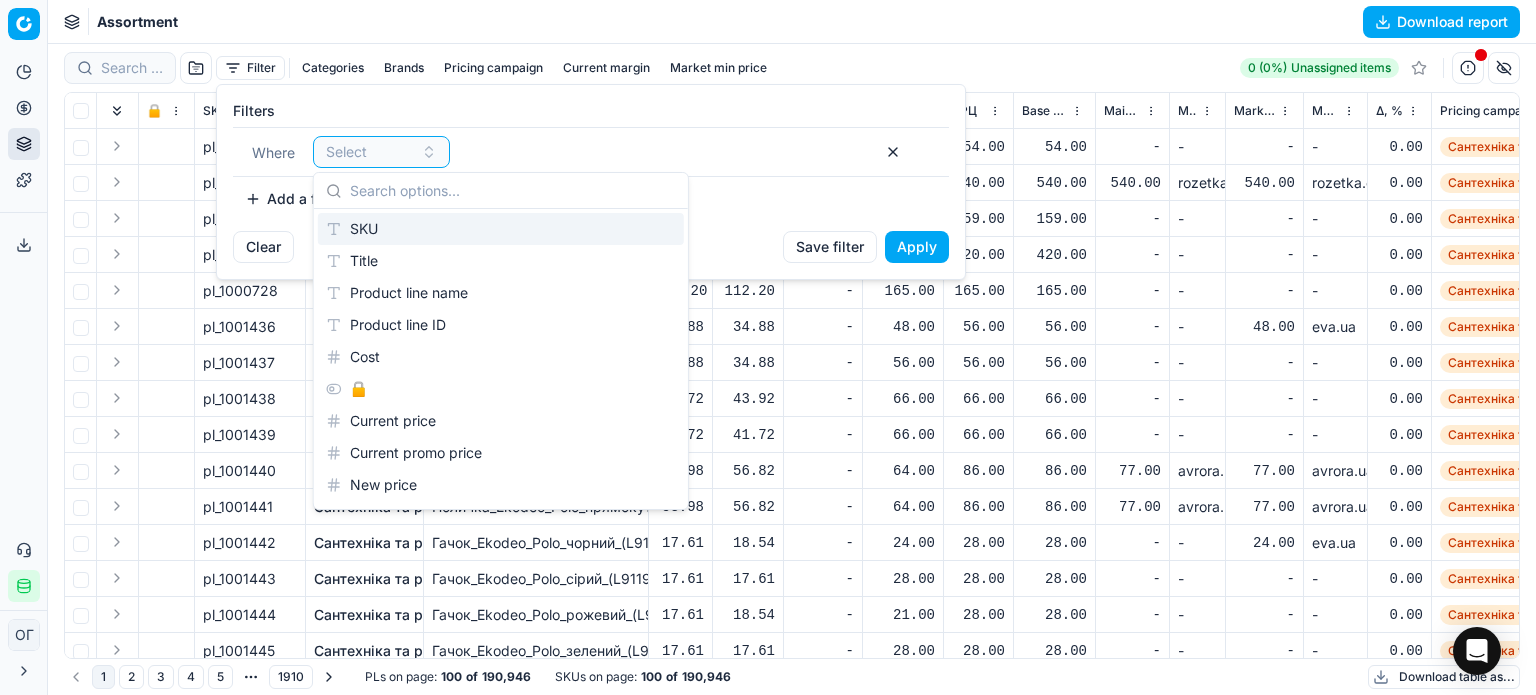click on "SKU" at bounding box center [501, 229] 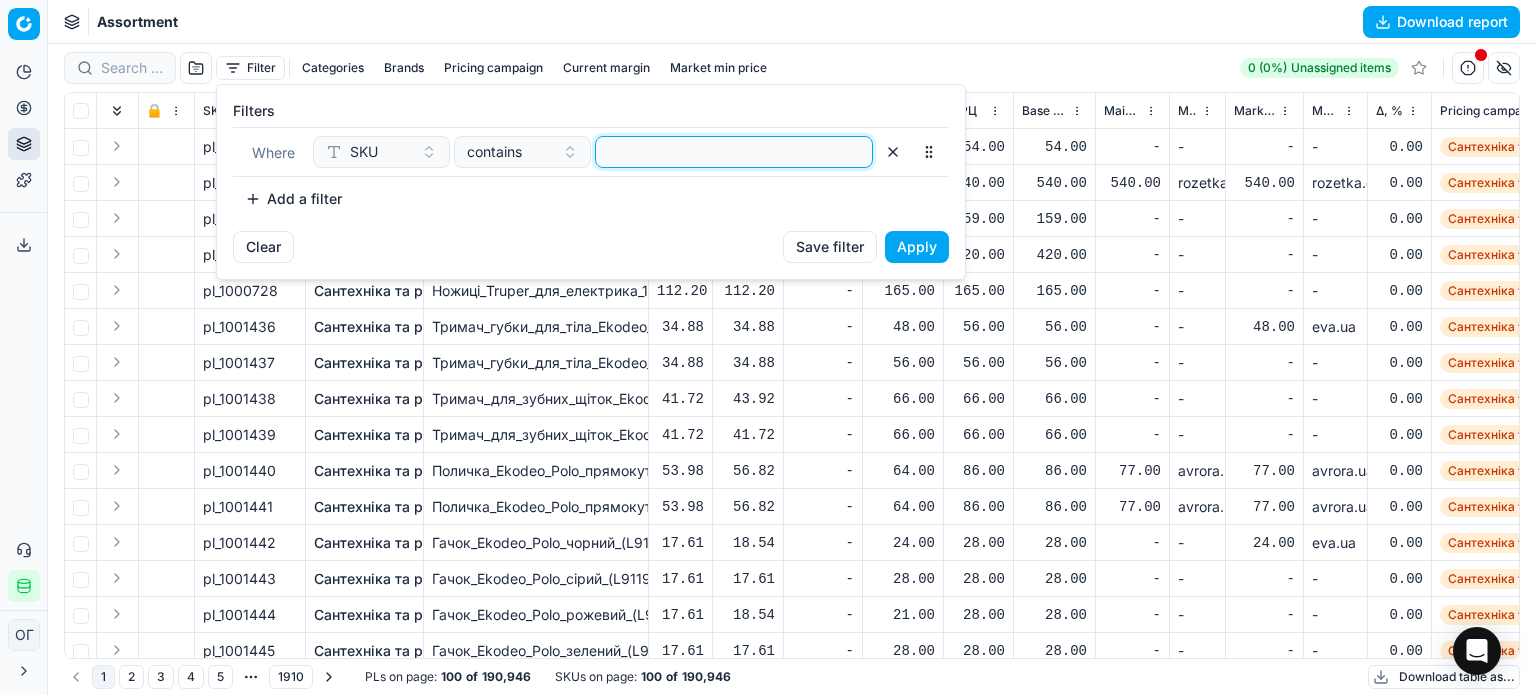 click at bounding box center (734, 152) 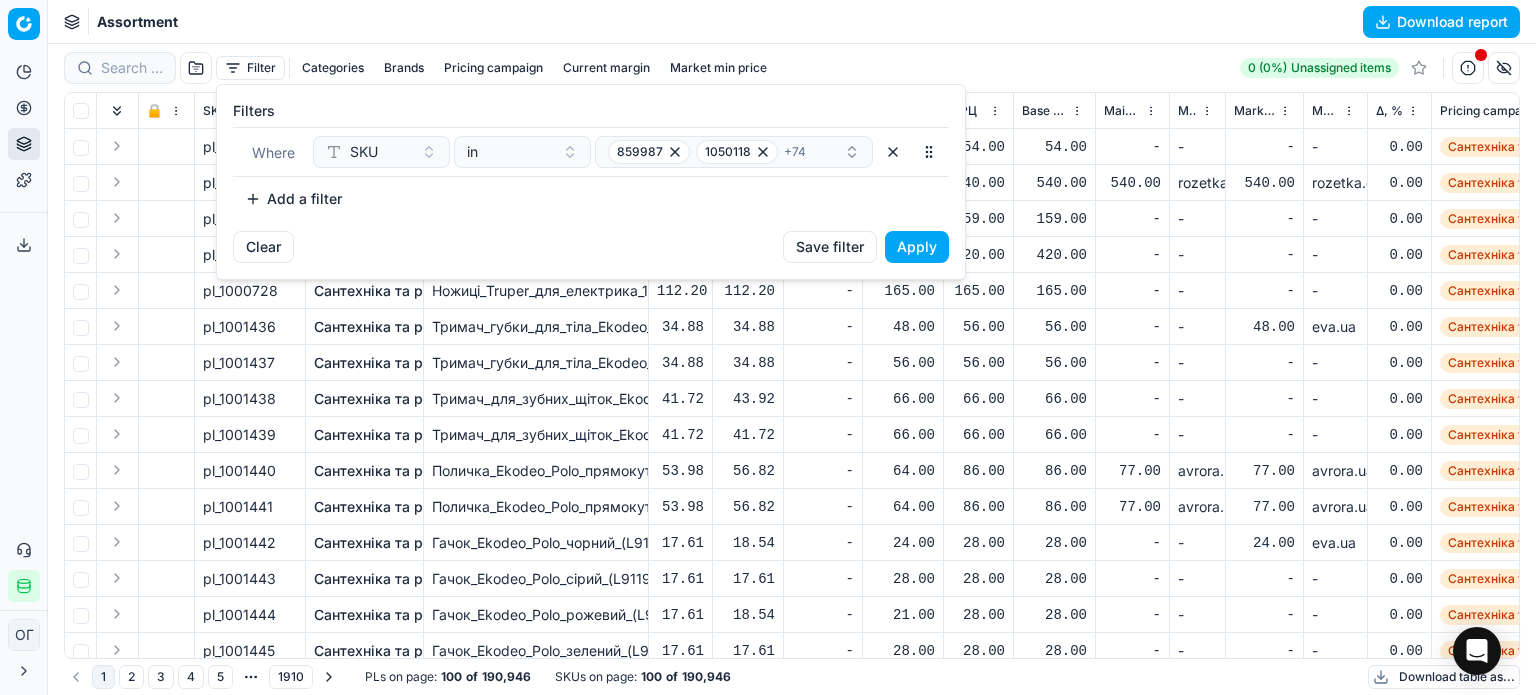 click on "Apply" at bounding box center (917, 247) 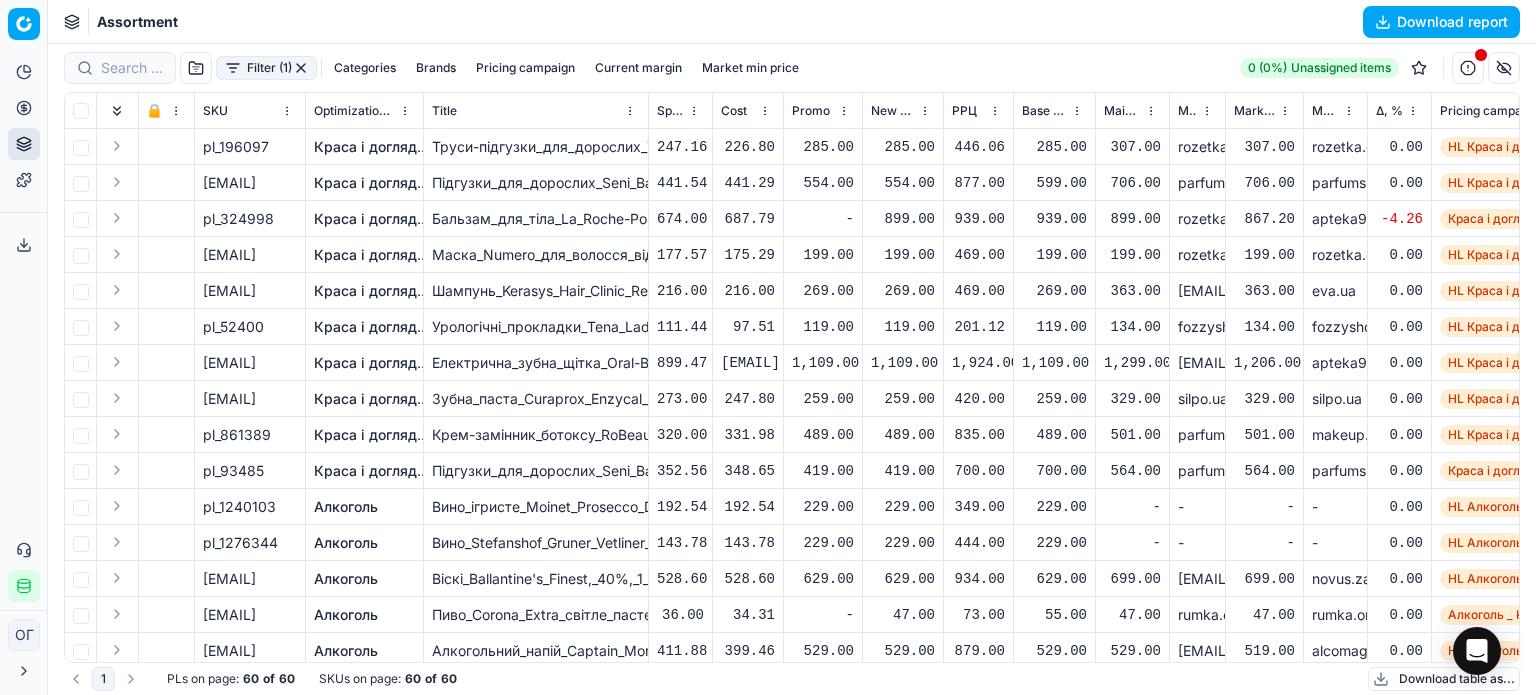 click on "Download table as..." at bounding box center [1444, 679] 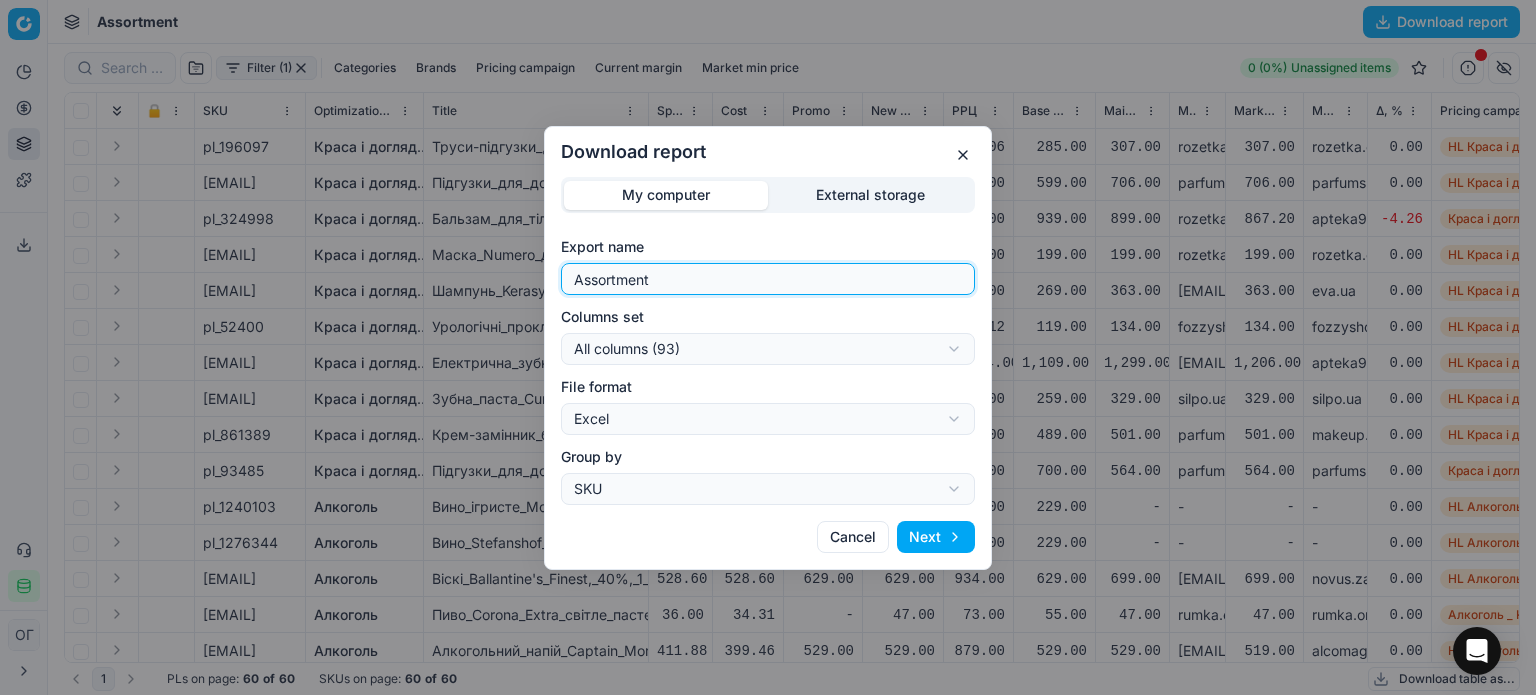 click on "Assortment" at bounding box center [768, 279] 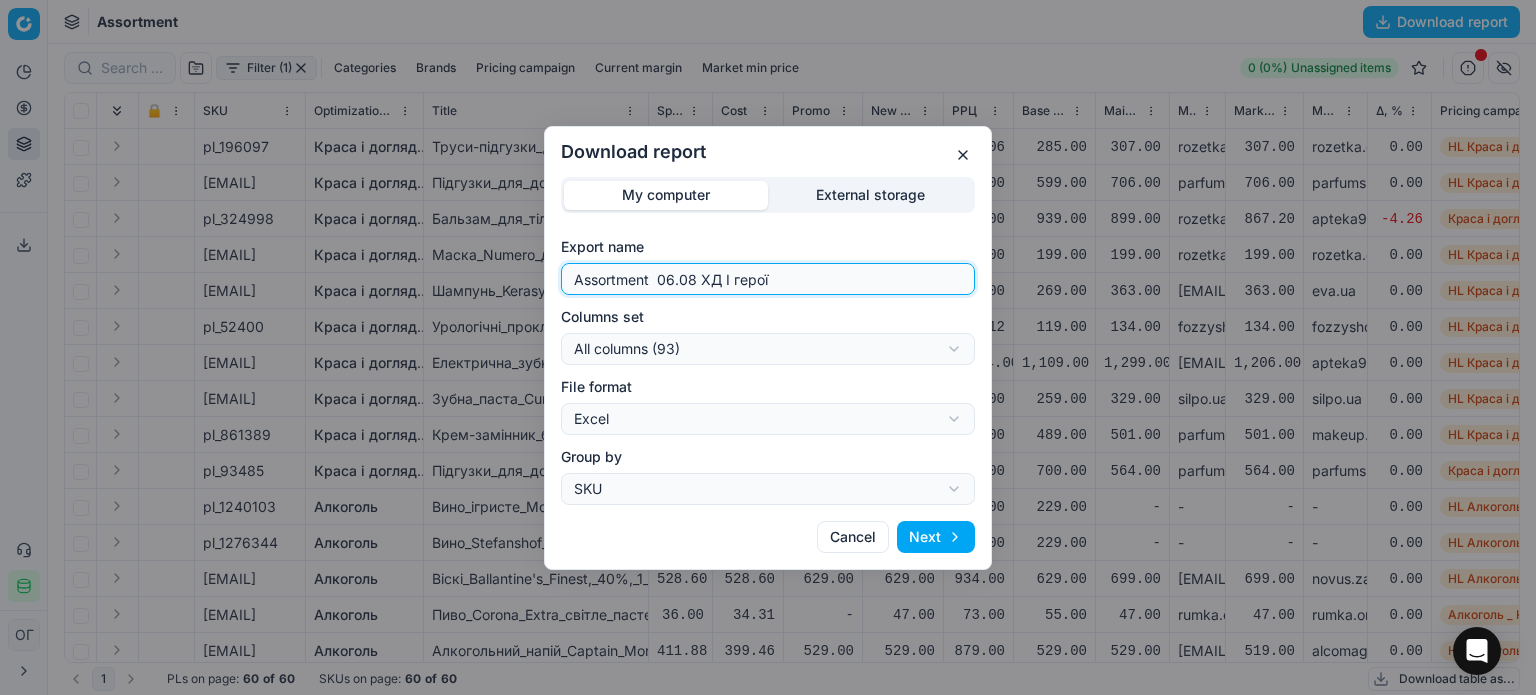 click on "Assortment  06.08 ХД І герої" at bounding box center [768, 279] 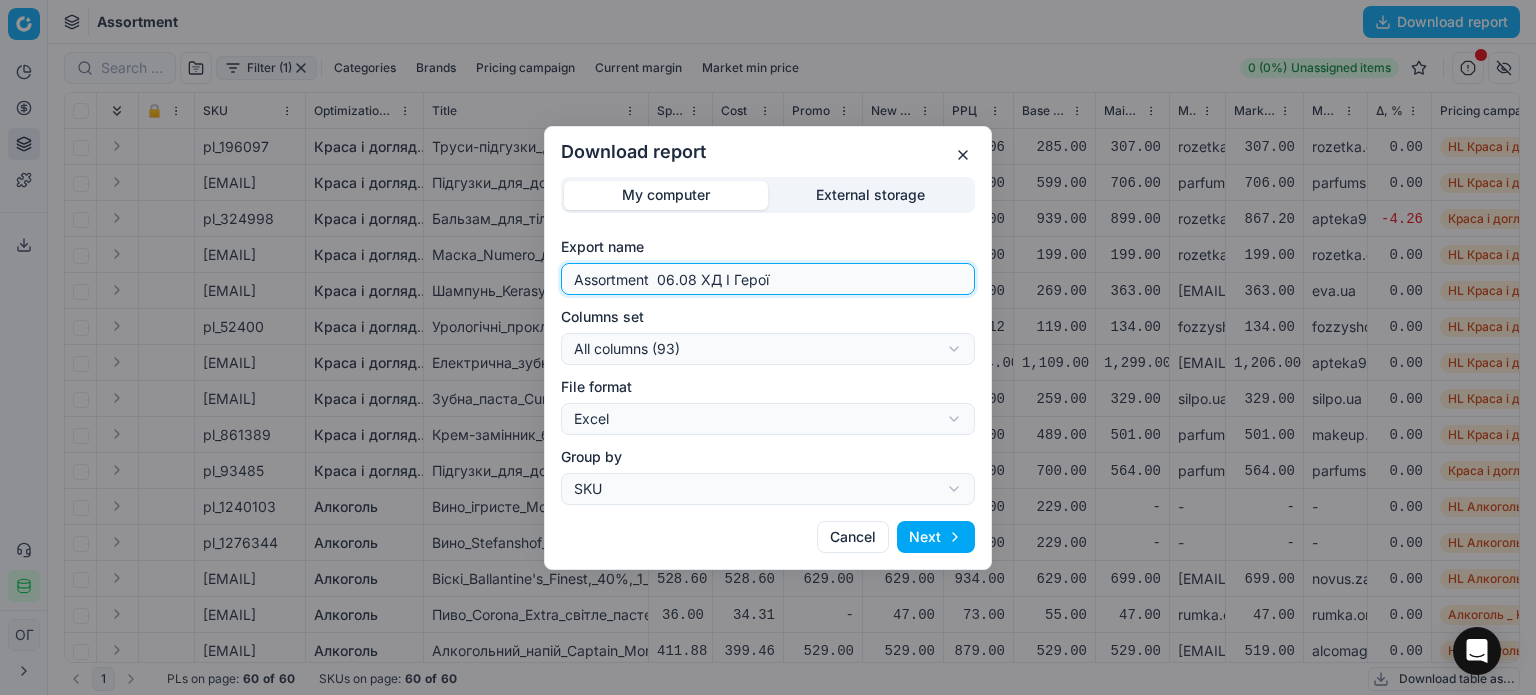 type on "Assortment  06.08 ХД І Герої" 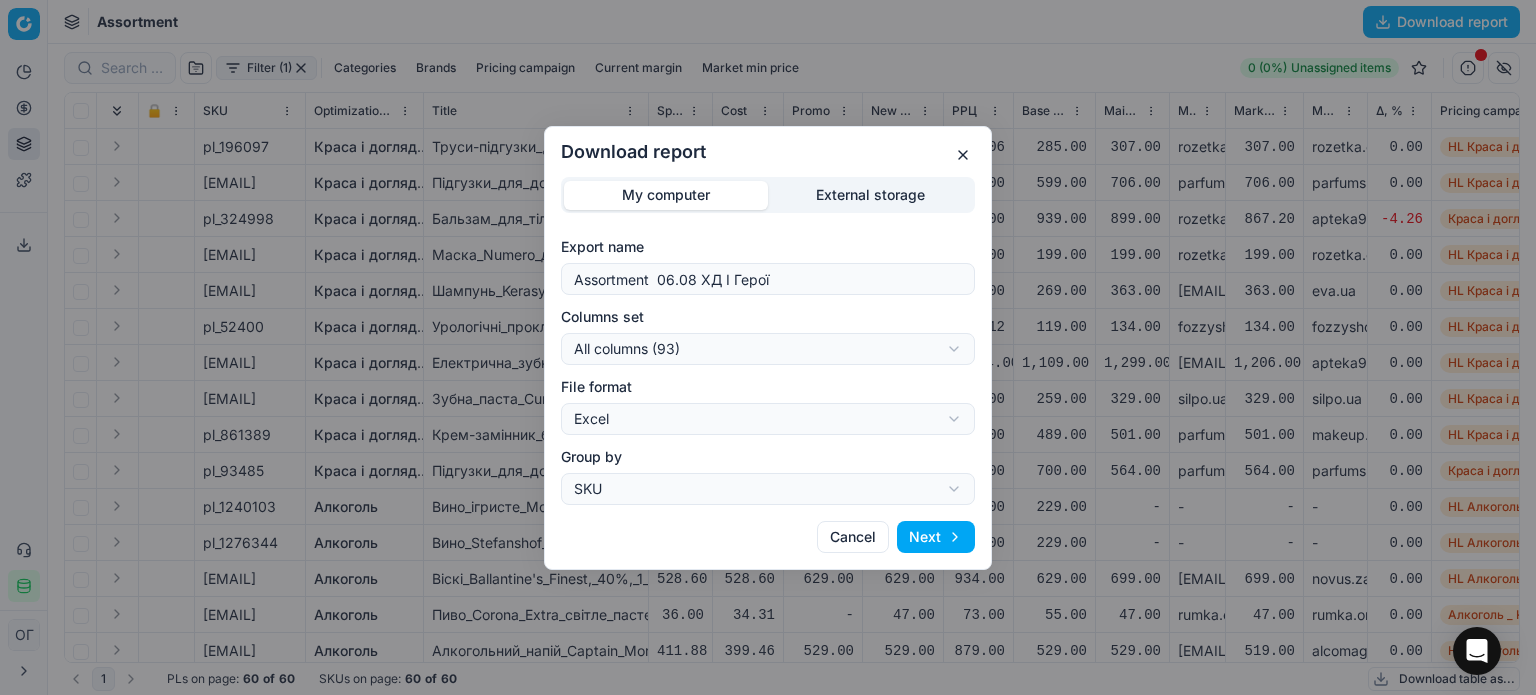 click on "Download report My computer External storage Export name Assortment  06.08 ХД І Герої Columns set All columns (93) All columns (93) Current table state (74) My export template (67) Export (6) File format Excel Excel CSV Group by SKU SKU Product line Cancel Next" at bounding box center (768, 347) 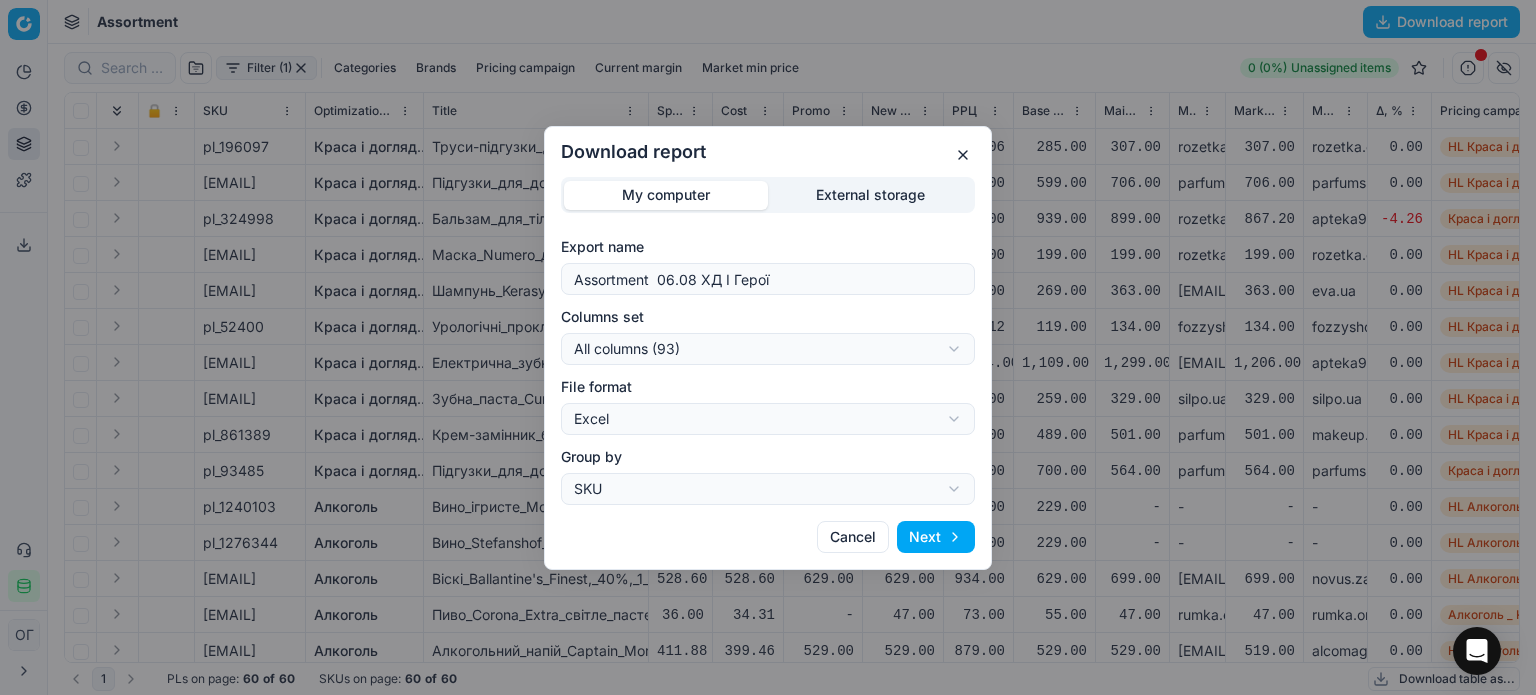 click on "Download report My computer External storage Export name Assortment  06.08 ХД І Герої Columns set All columns (93) All columns (93) Current table state (74) My export template (67) Export (6) File format Excel Excel CSV Group by SKU SKU Product line Cancel Next" at bounding box center [768, 347] 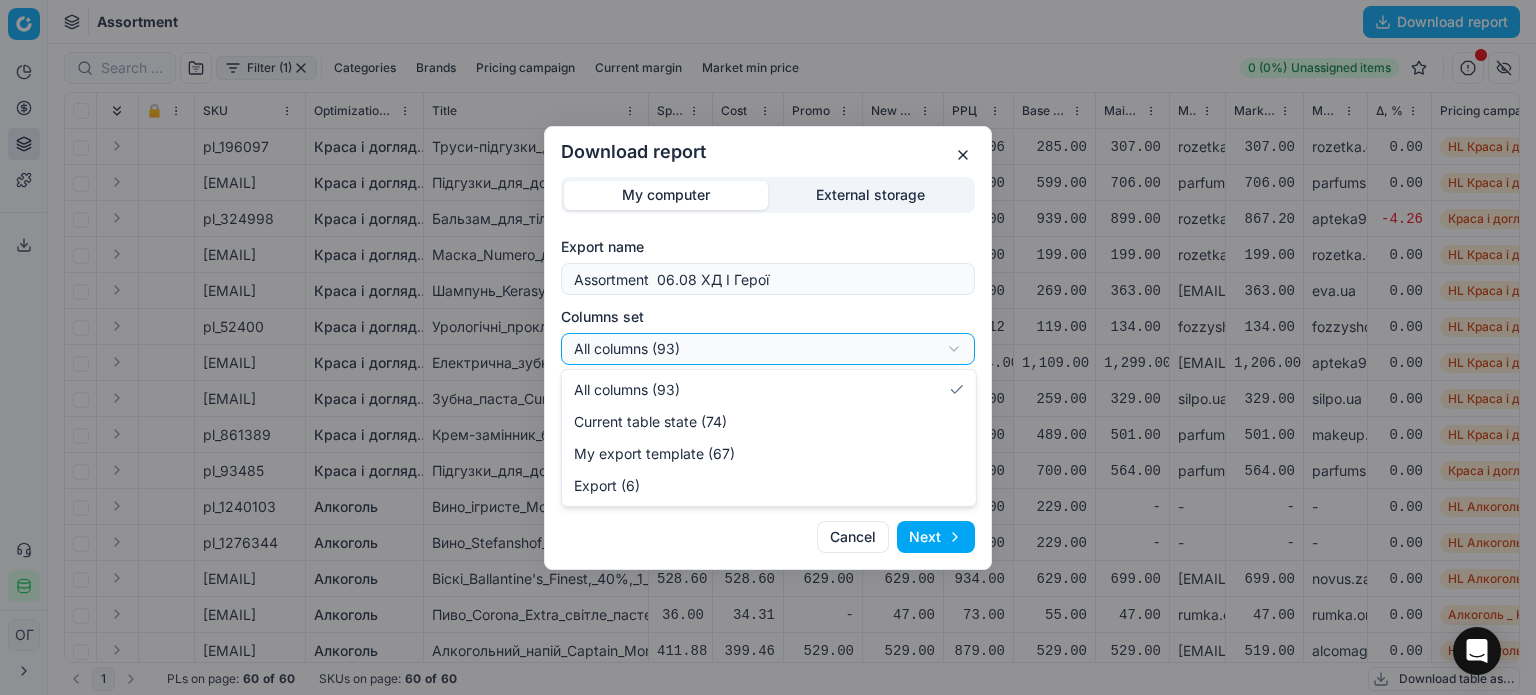 select on "table" 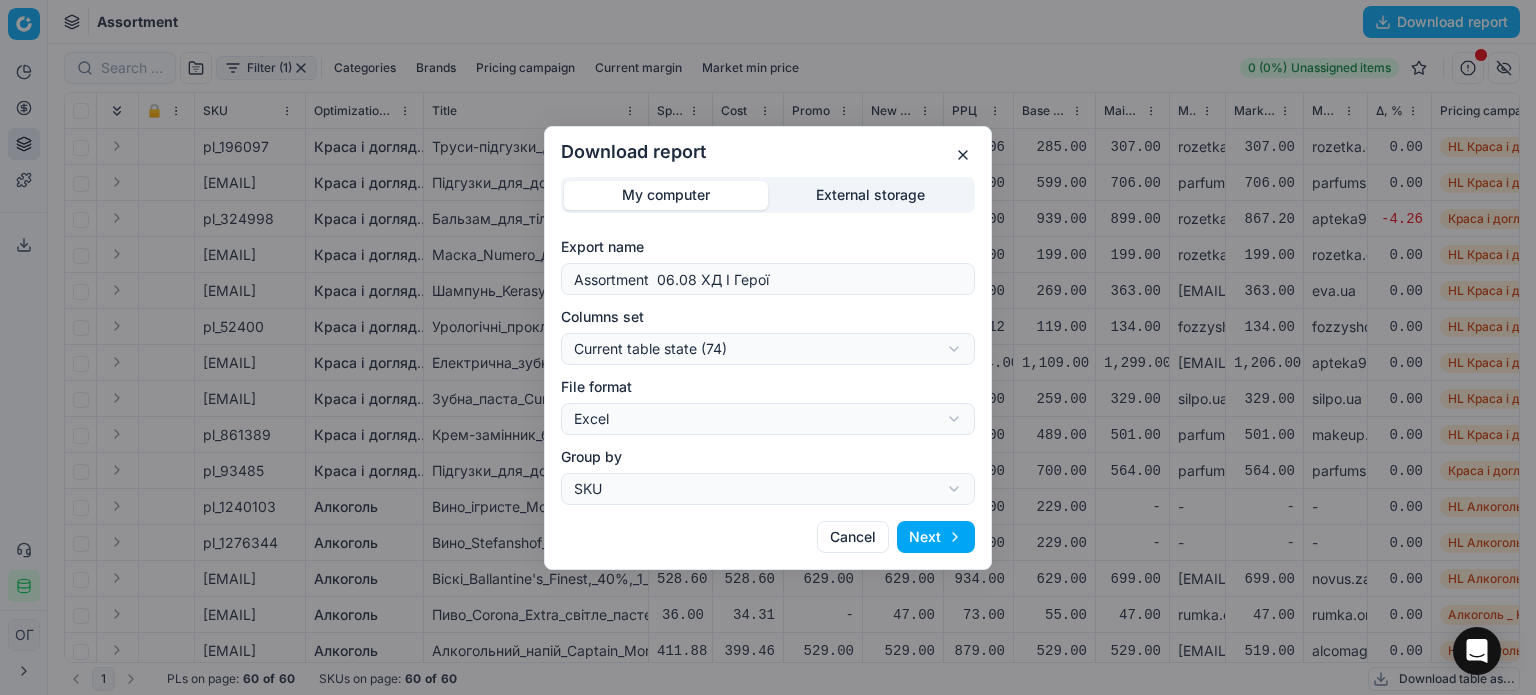 click on "Next" at bounding box center (936, 537) 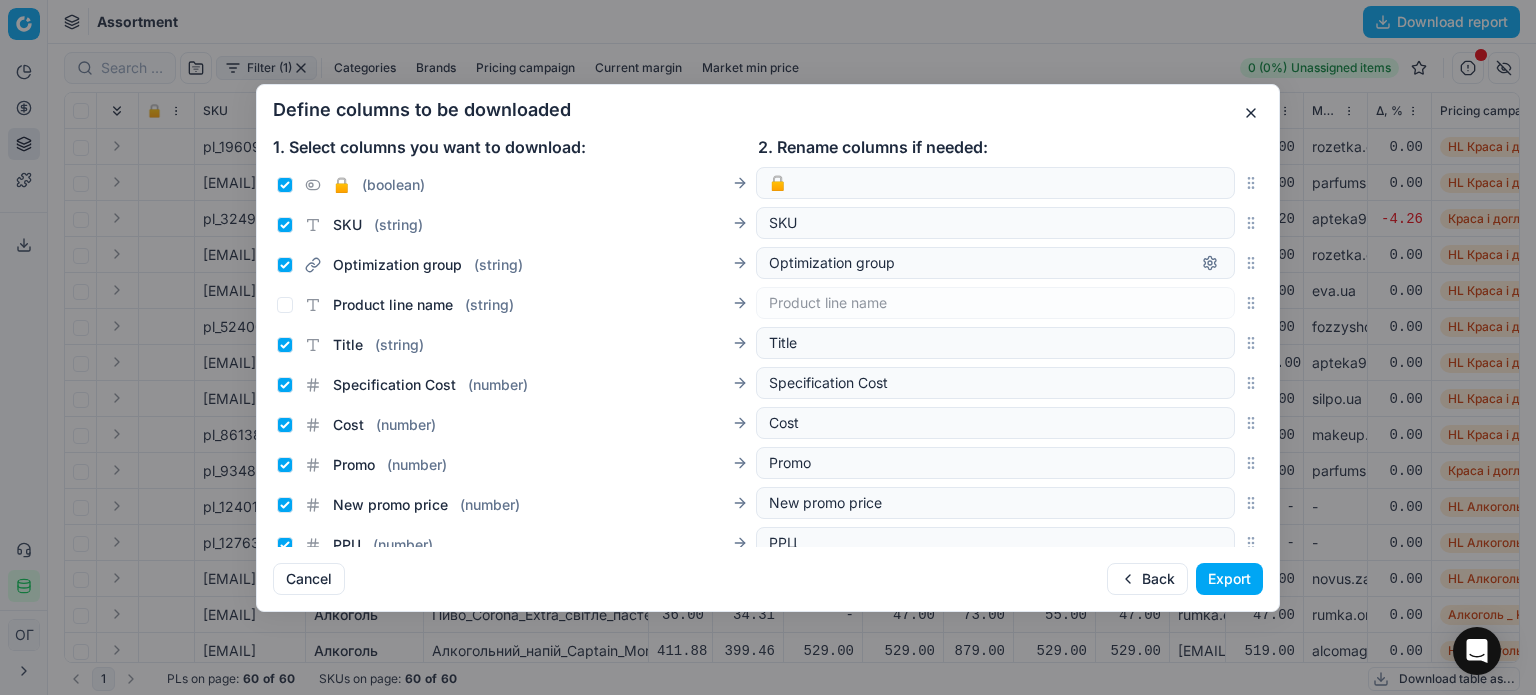 click on "Export" at bounding box center [1229, 579] 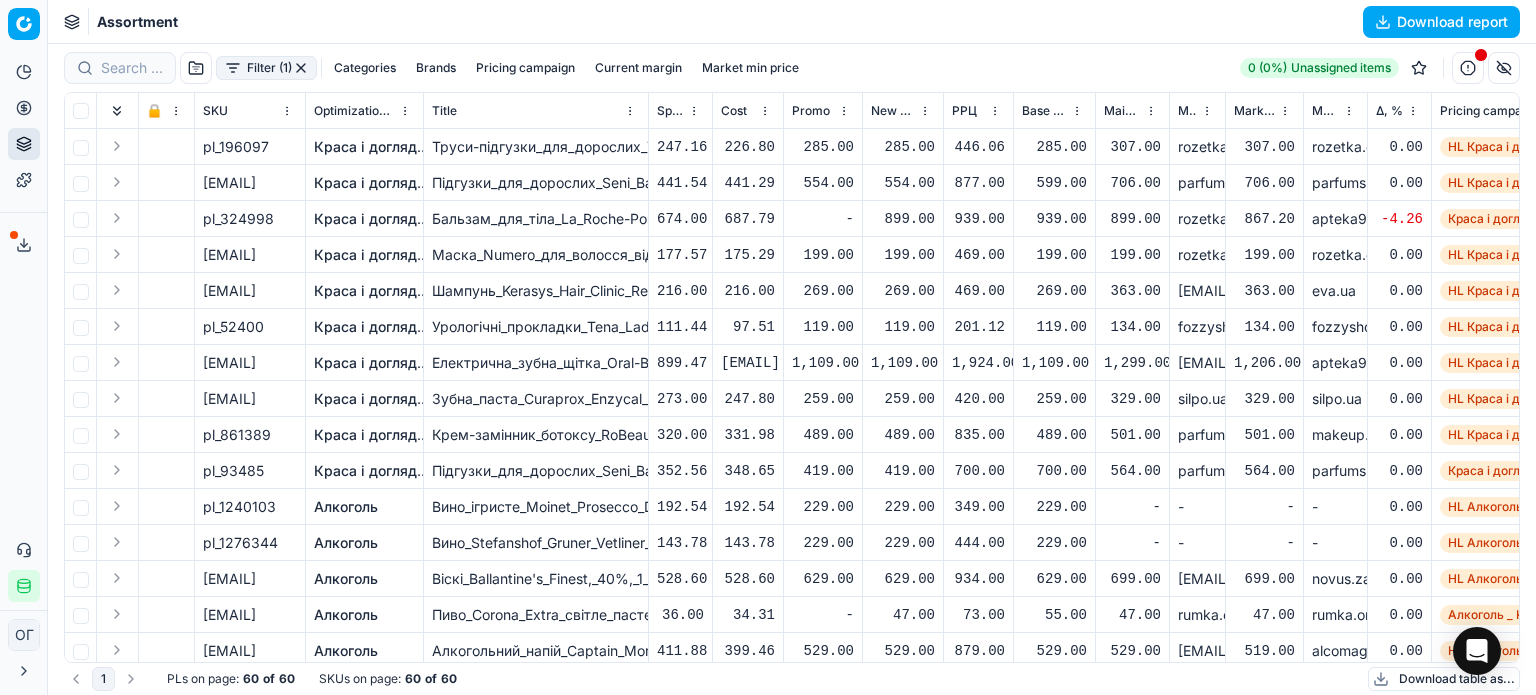 click on "Export service" at bounding box center [24, 245] 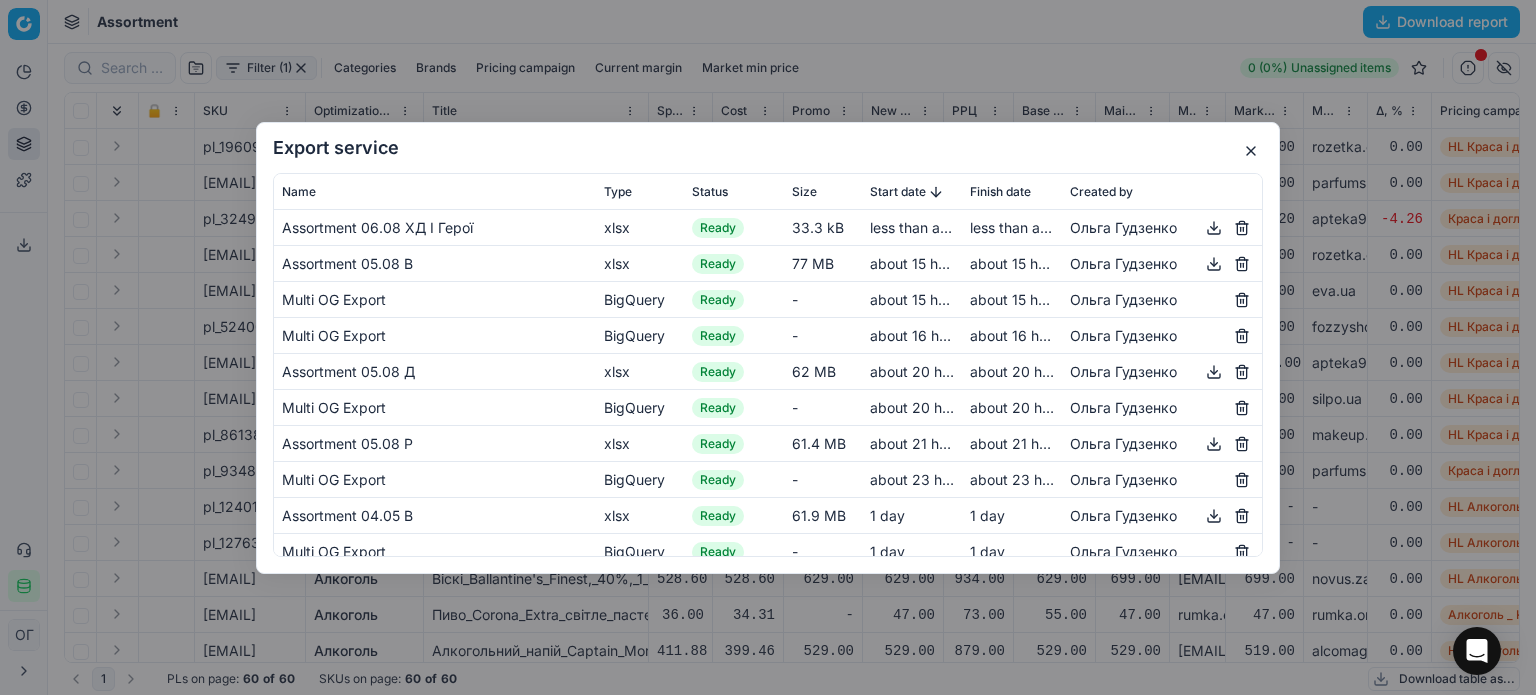 click at bounding box center [1214, 227] 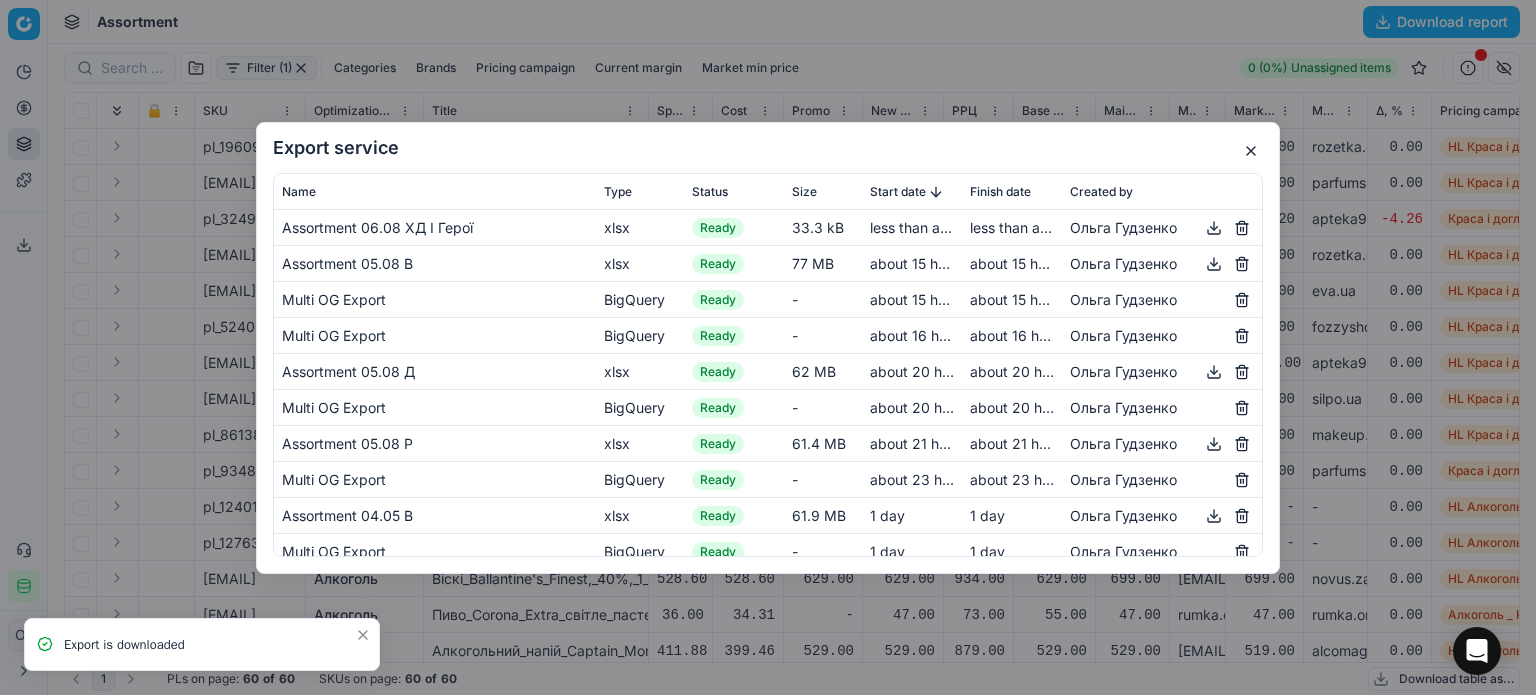 click at bounding box center (1251, 151) 